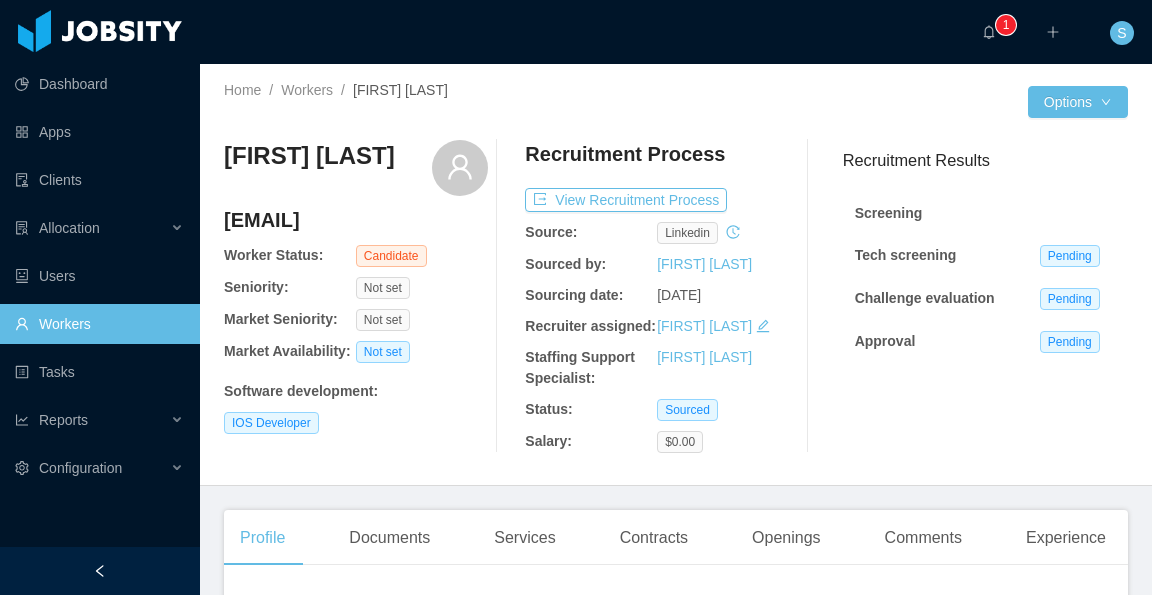 scroll, scrollTop: 0, scrollLeft: 0, axis: both 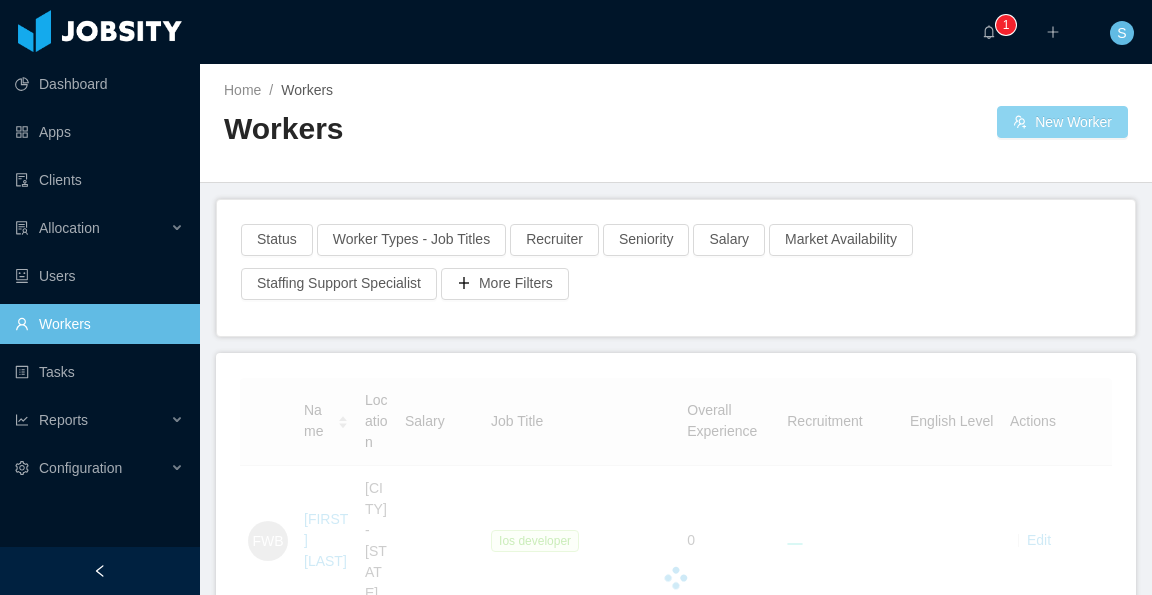 click on "New Worker" at bounding box center (1062, 122) 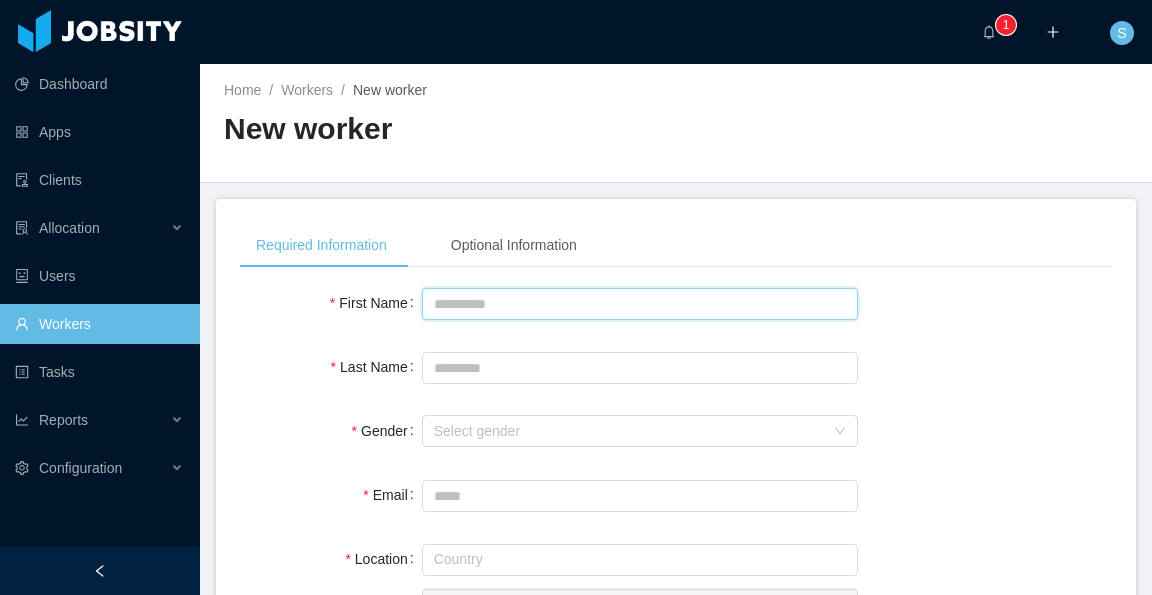 click on "First Name" at bounding box center (640, 304) 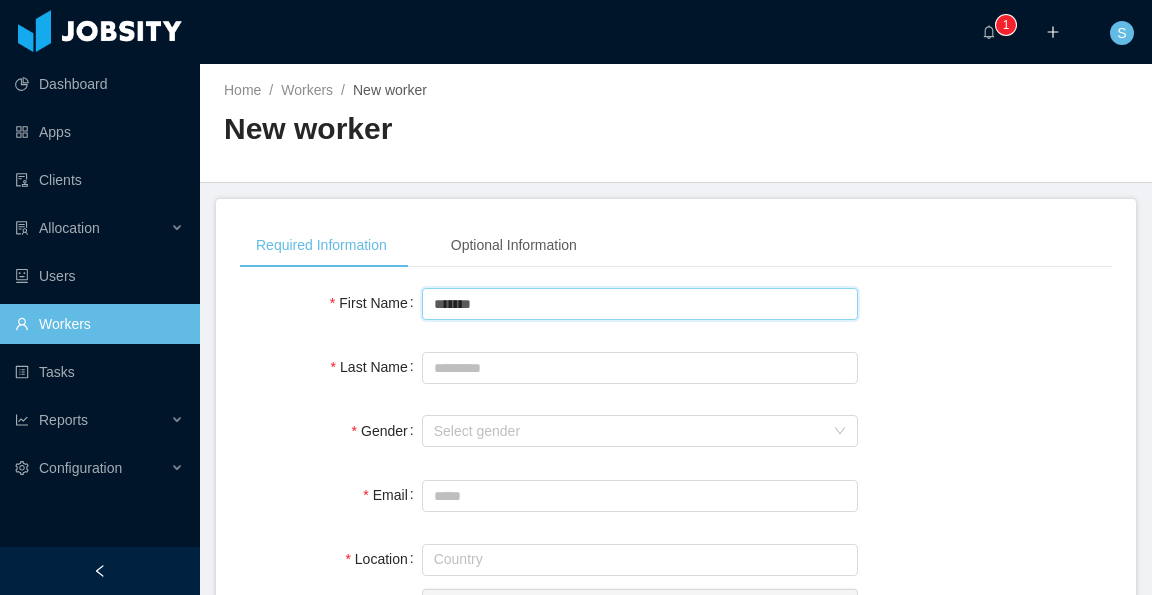type on "******" 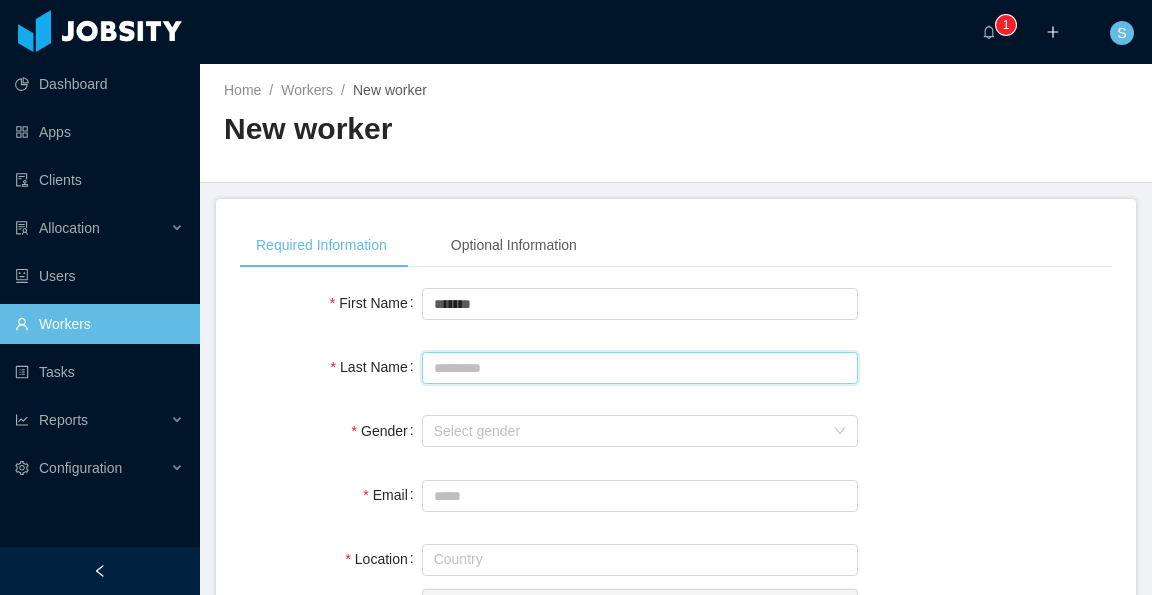 click on "Last Name" at bounding box center (640, 368) 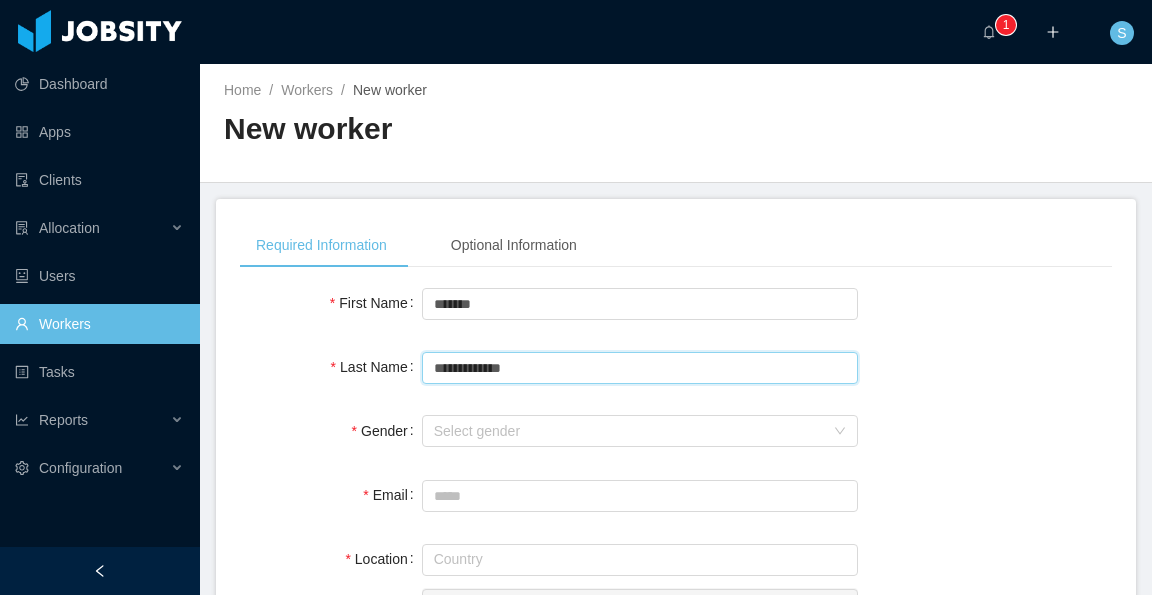 scroll, scrollTop: 200, scrollLeft: 0, axis: vertical 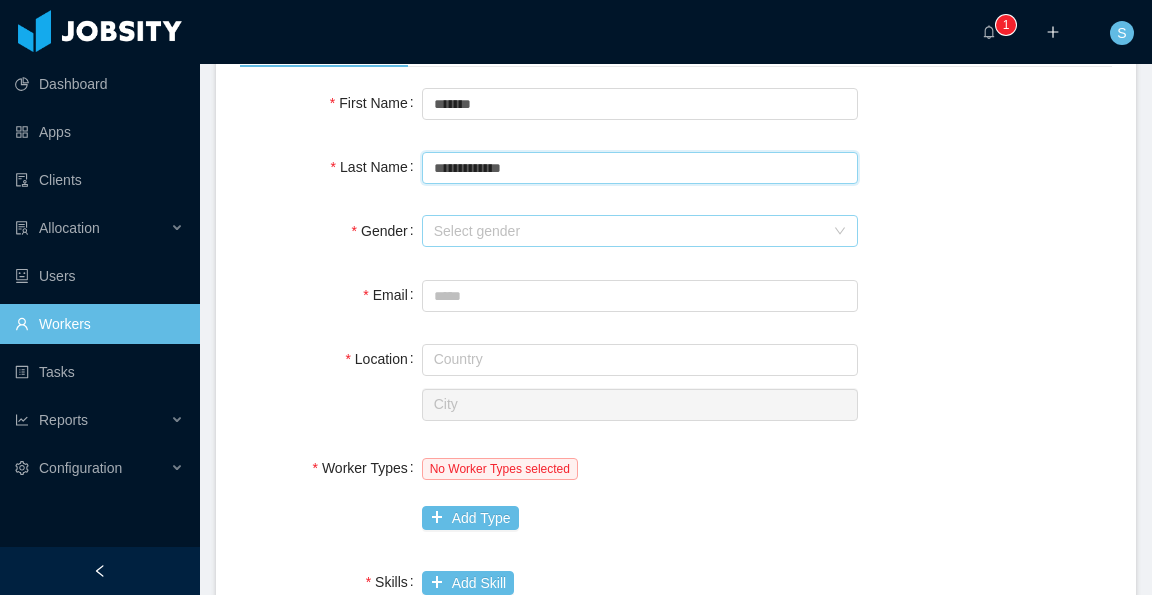 click on "Select gender" at bounding box center [629, 231] 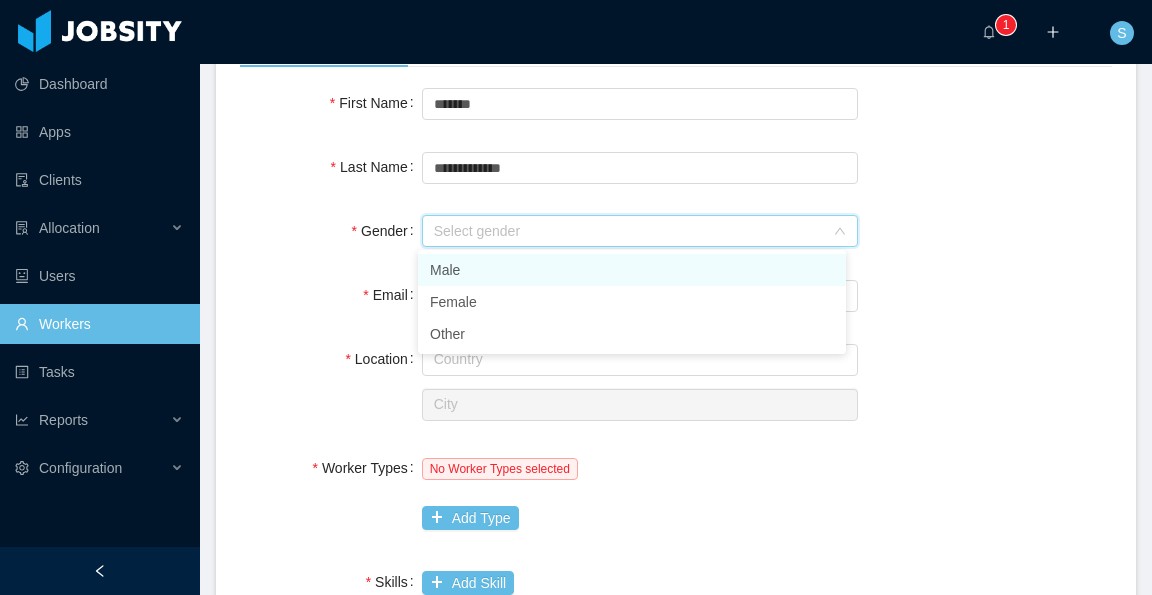 click on "Male" at bounding box center (632, 270) 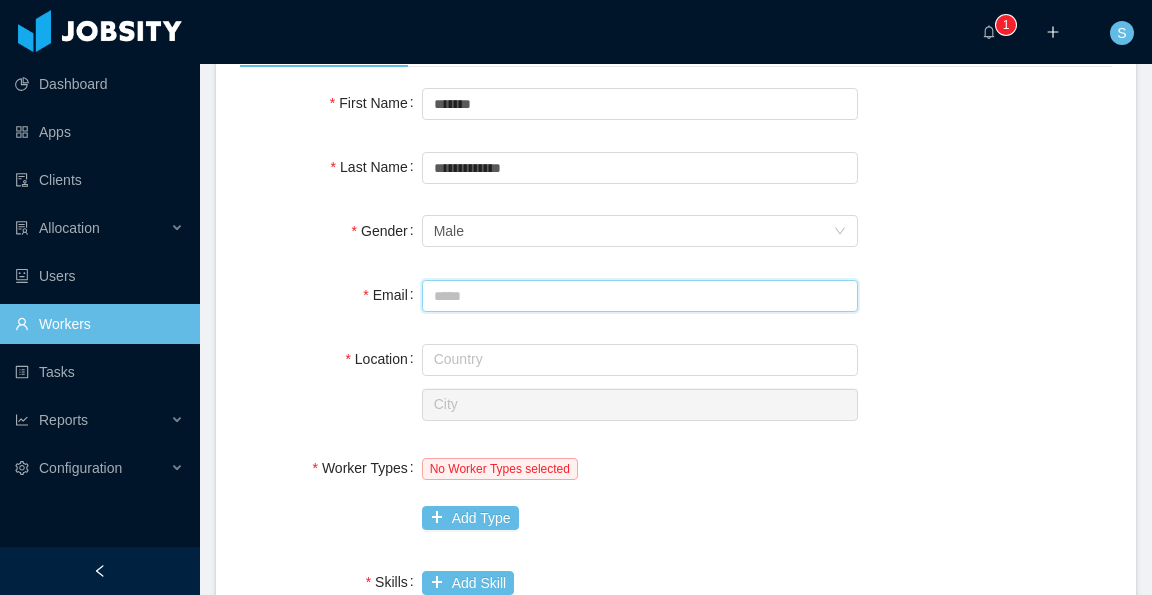 click on "Email" at bounding box center [640, 296] 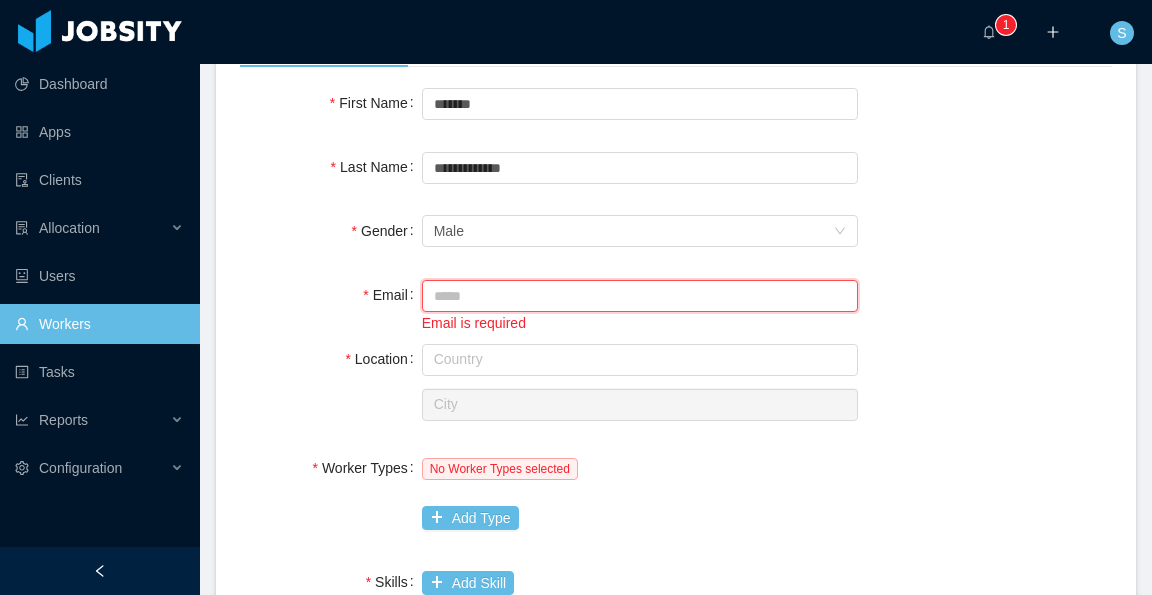 paste on "**********" 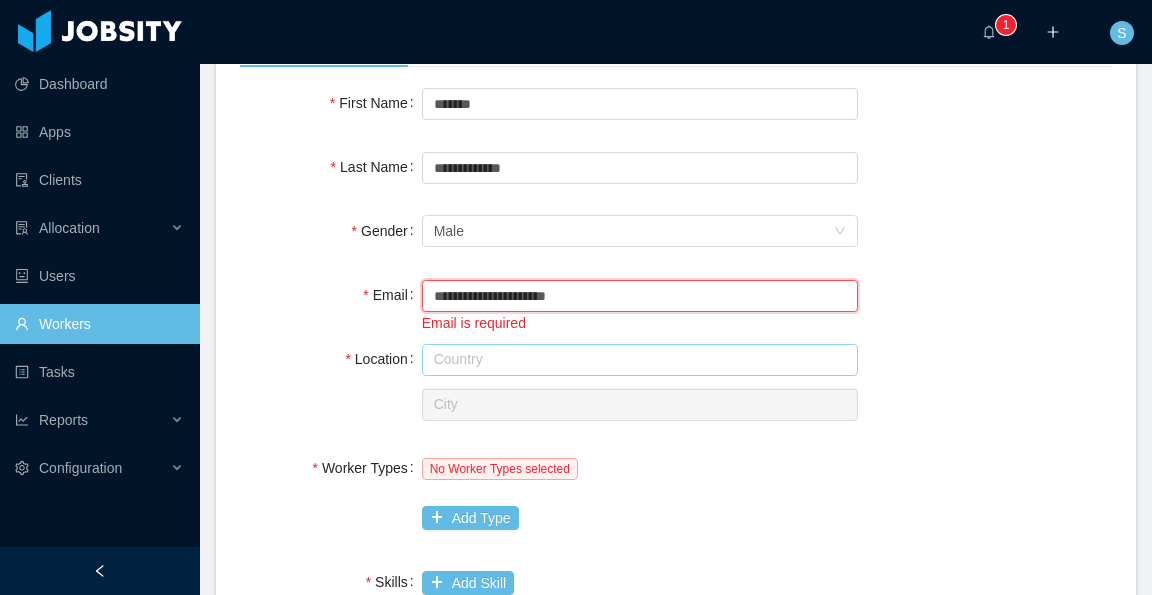 type on "**********" 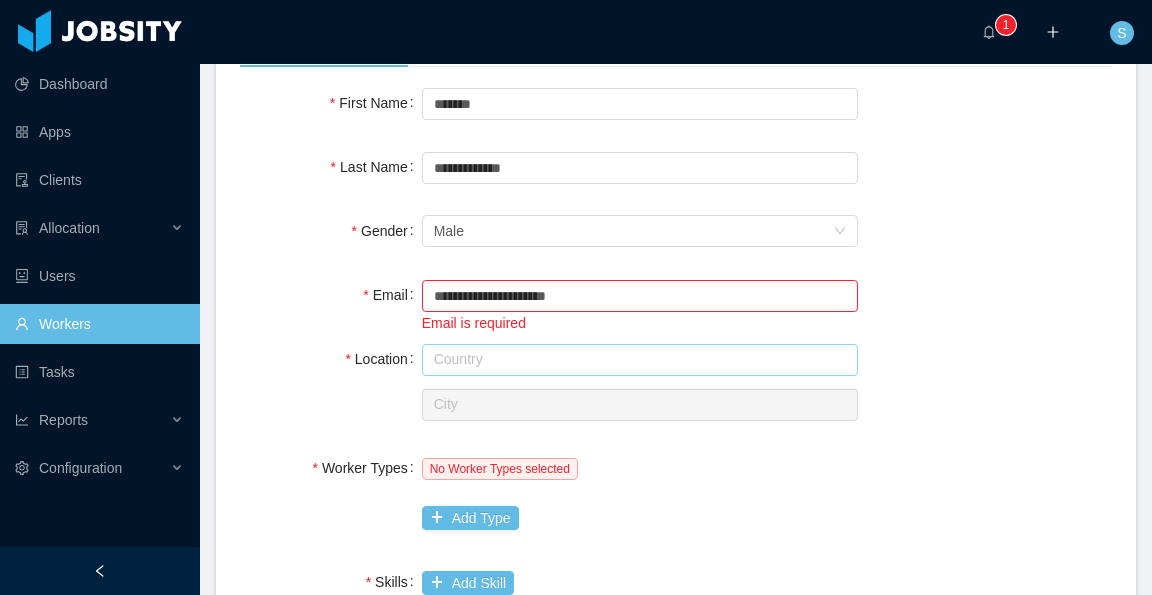 click at bounding box center [640, 360] 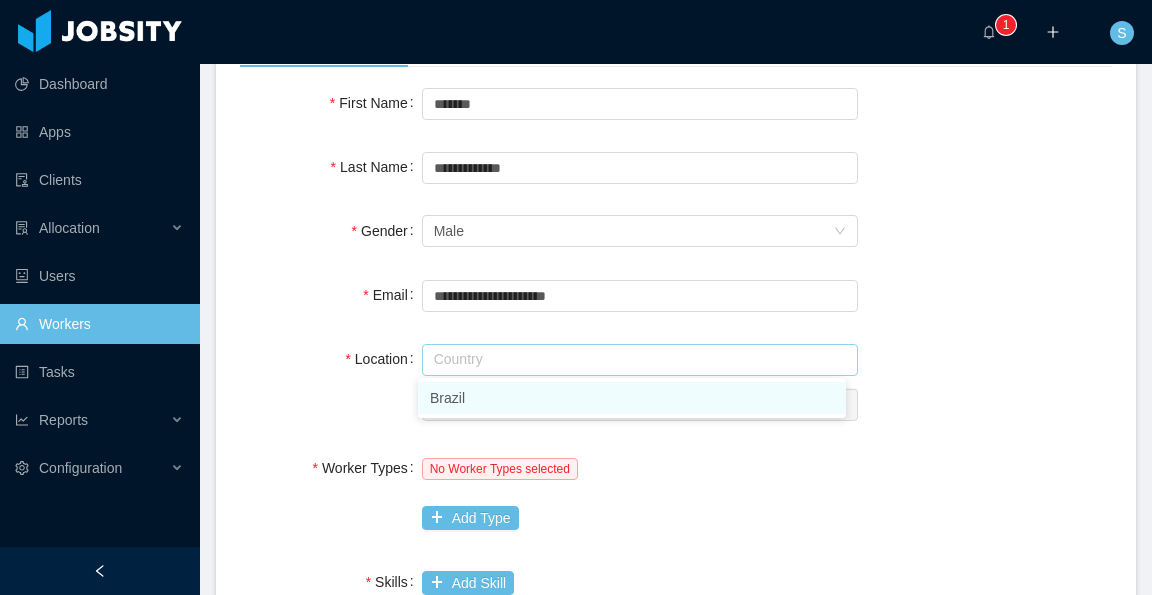 click on "Brazil" at bounding box center (632, 398) 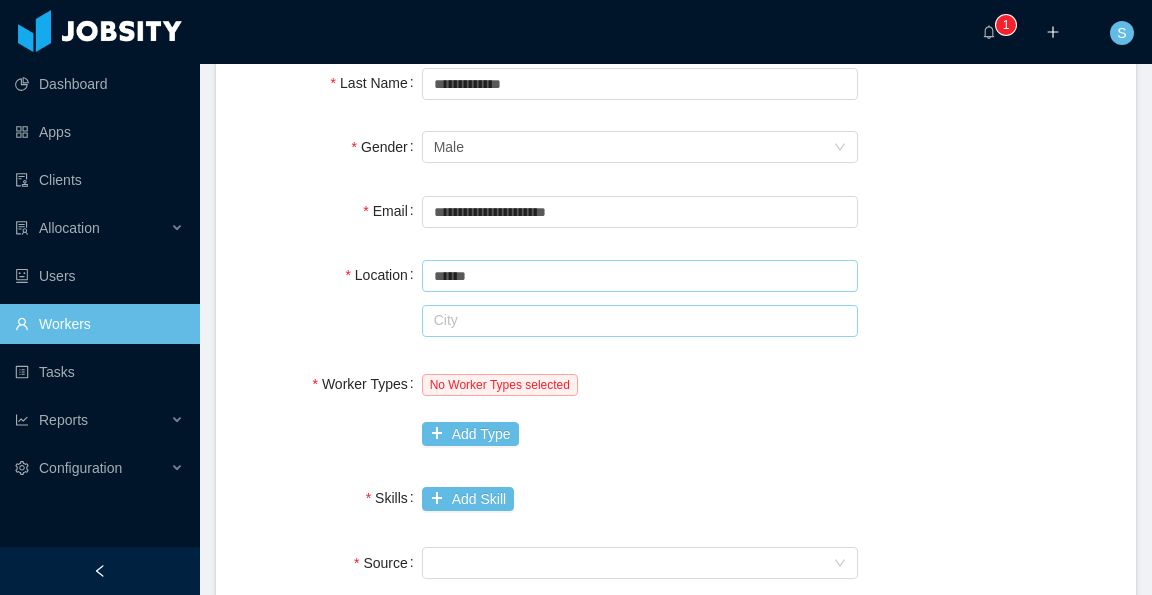 scroll, scrollTop: 300, scrollLeft: 0, axis: vertical 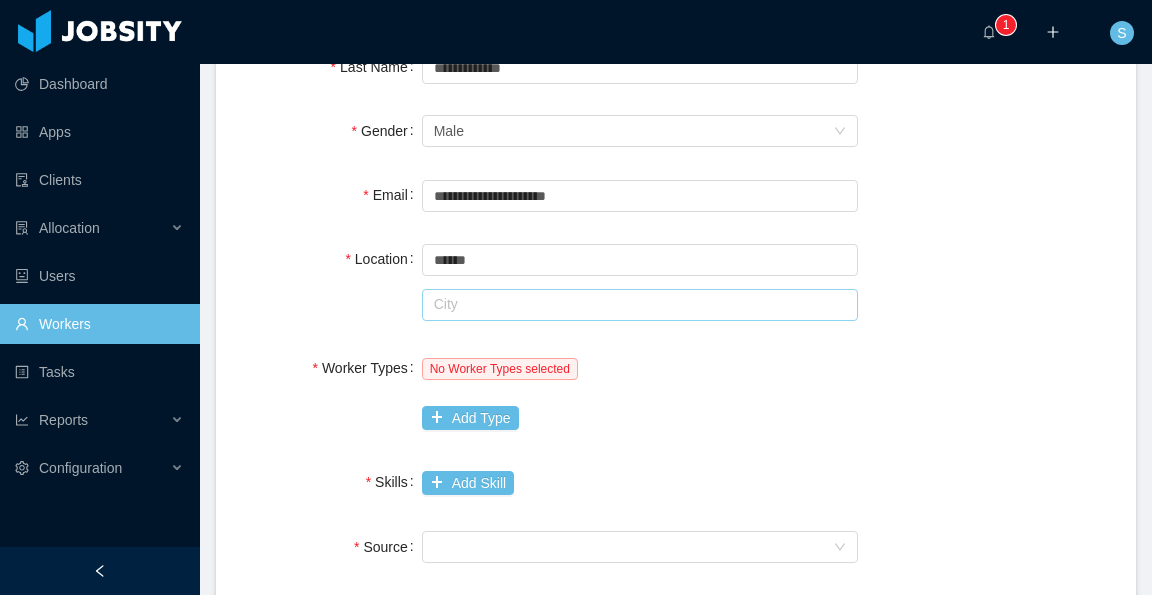 click at bounding box center (640, 305) 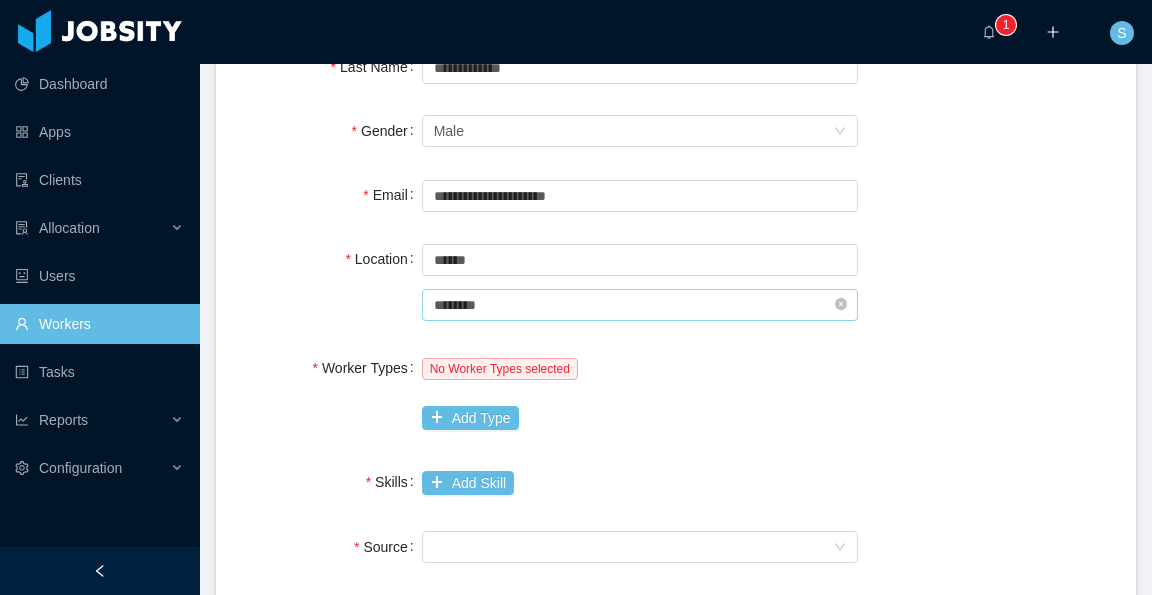 click on "********" at bounding box center (640, 305) 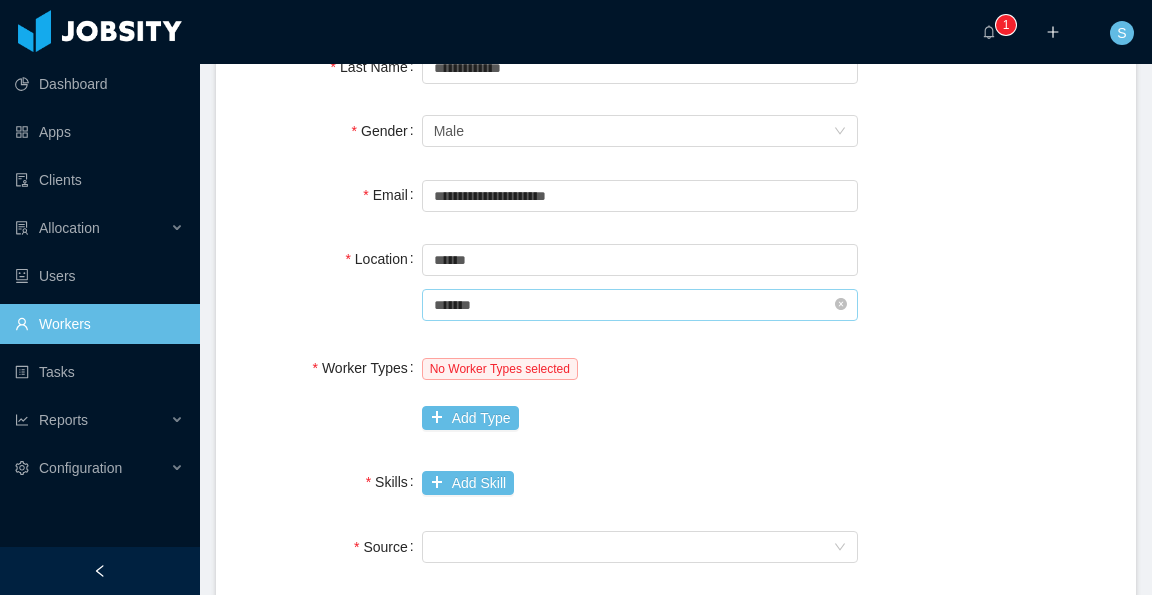 type on "******" 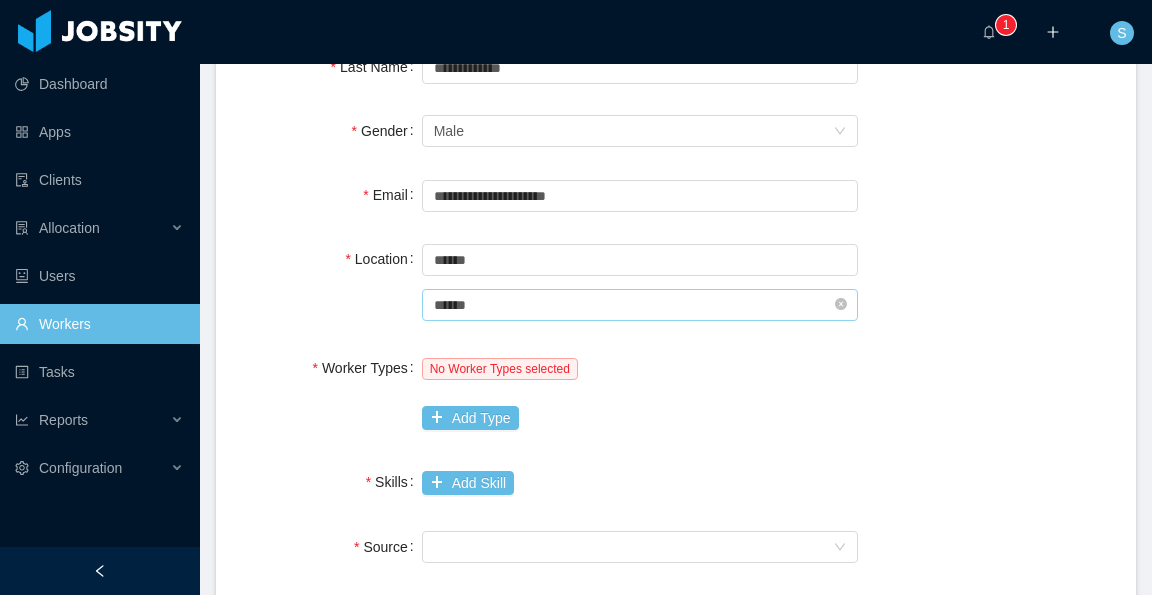 drag, startPoint x: 519, startPoint y: 303, endPoint x: 424, endPoint y: 303, distance: 95 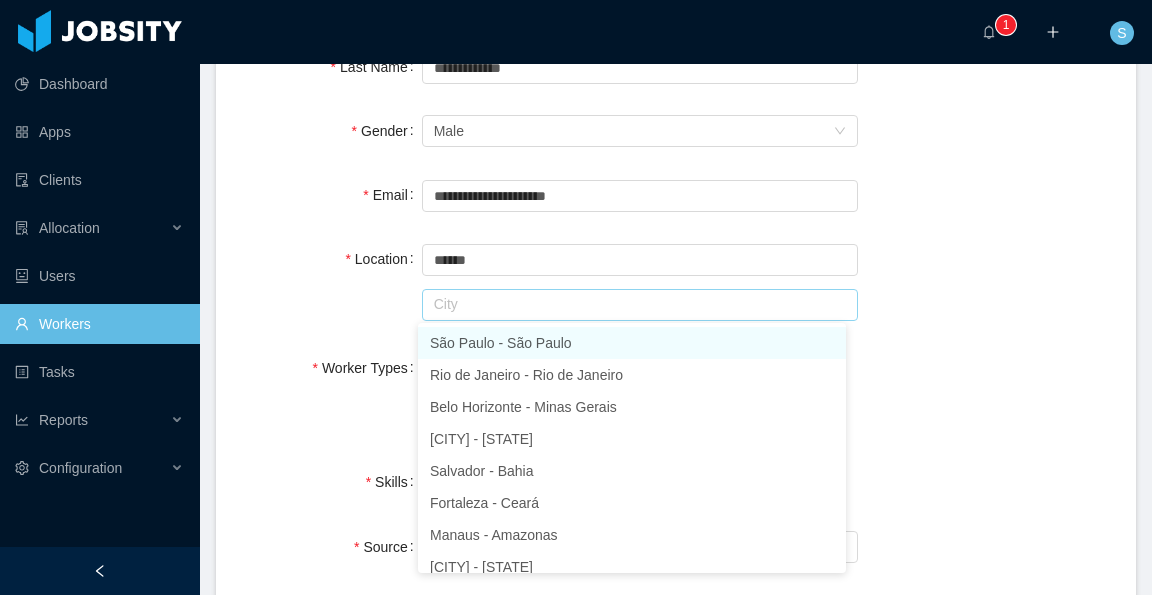 click on "São Paulo - São Paulo" at bounding box center [632, 343] 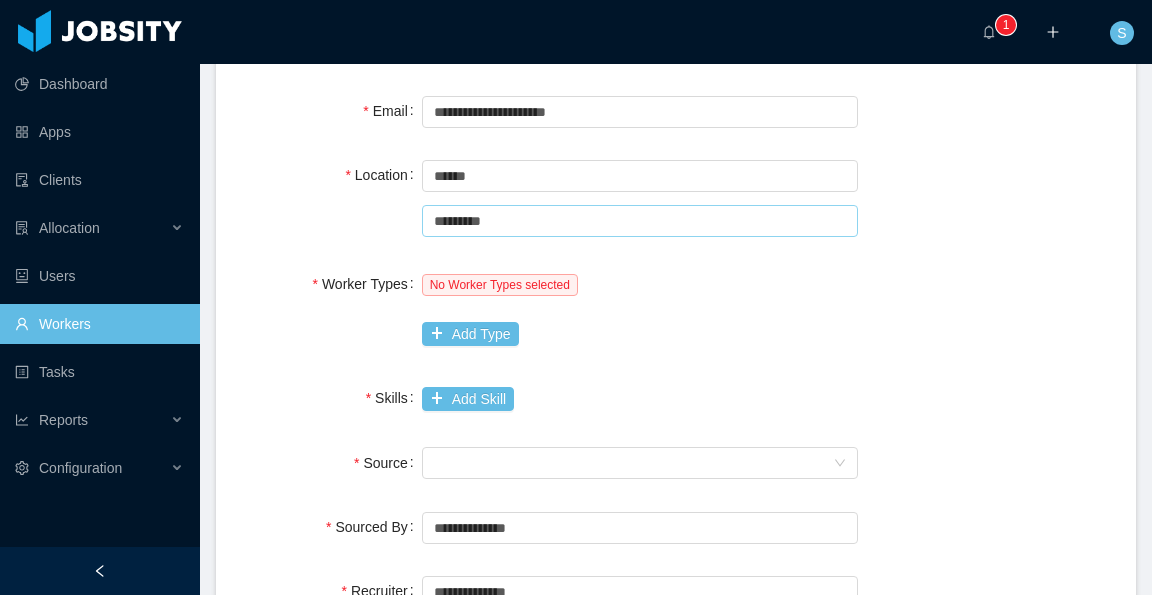 scroll, scrollTop: 400, scrollLeft: 0, axis: vertical 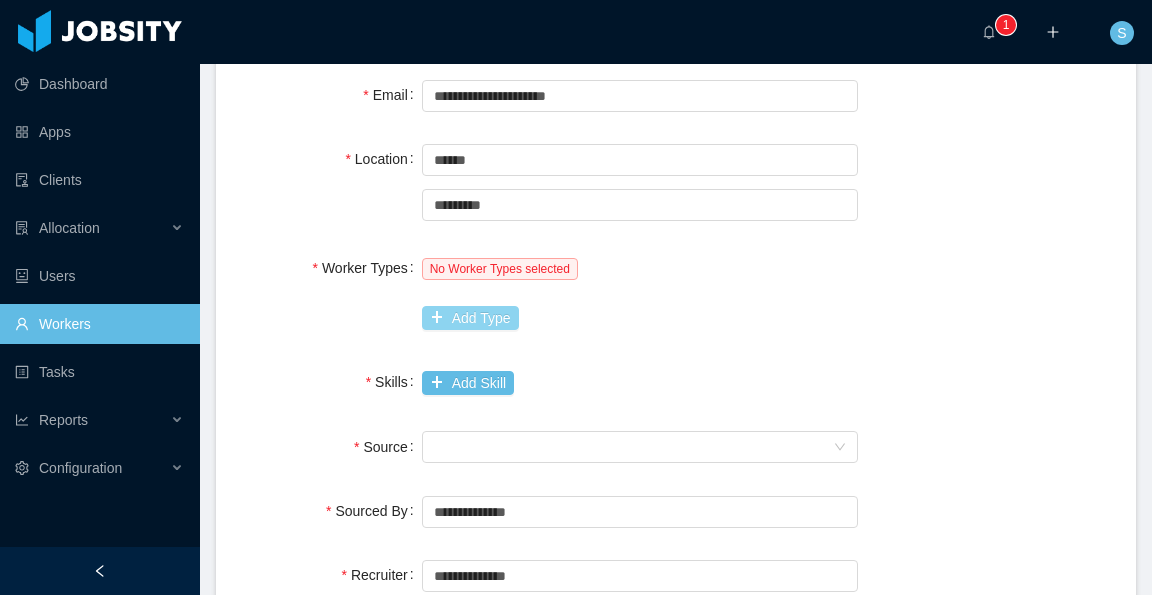 click on "Add Type" at bounding box center (470, 318) 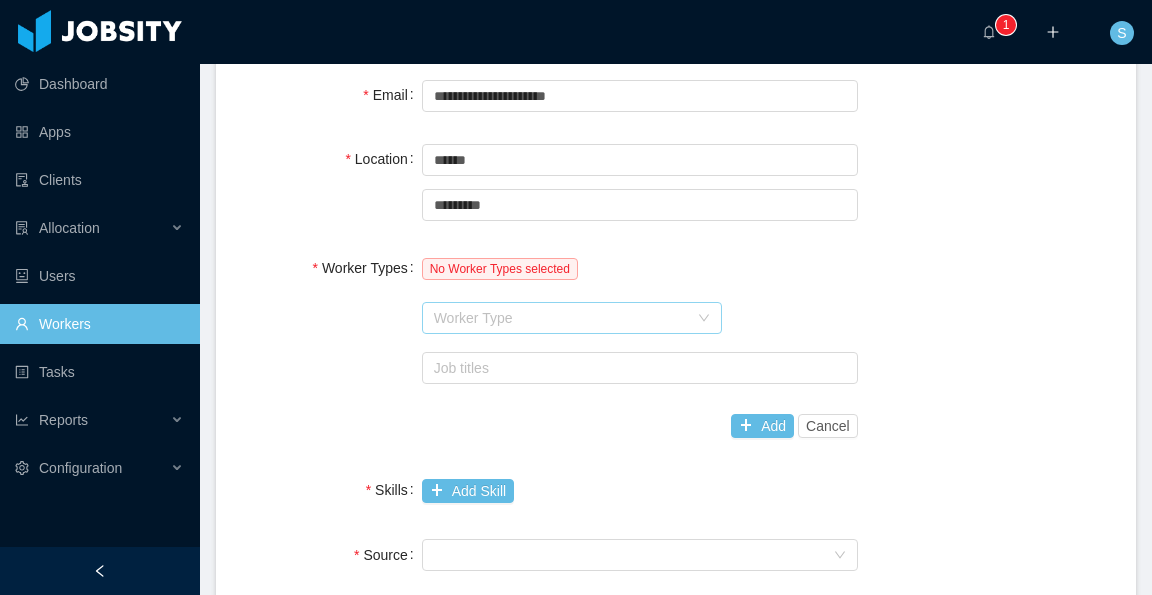 click on "Worker Type" at bounding box center (561, 318) 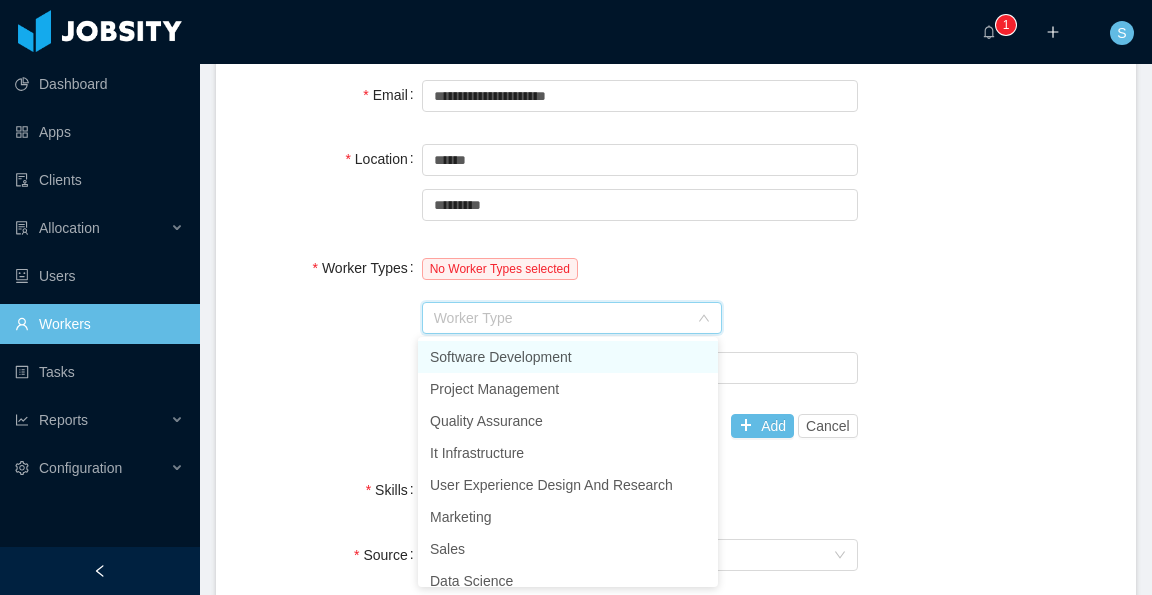 click on "Software Development" at bounding box center (568, 357) 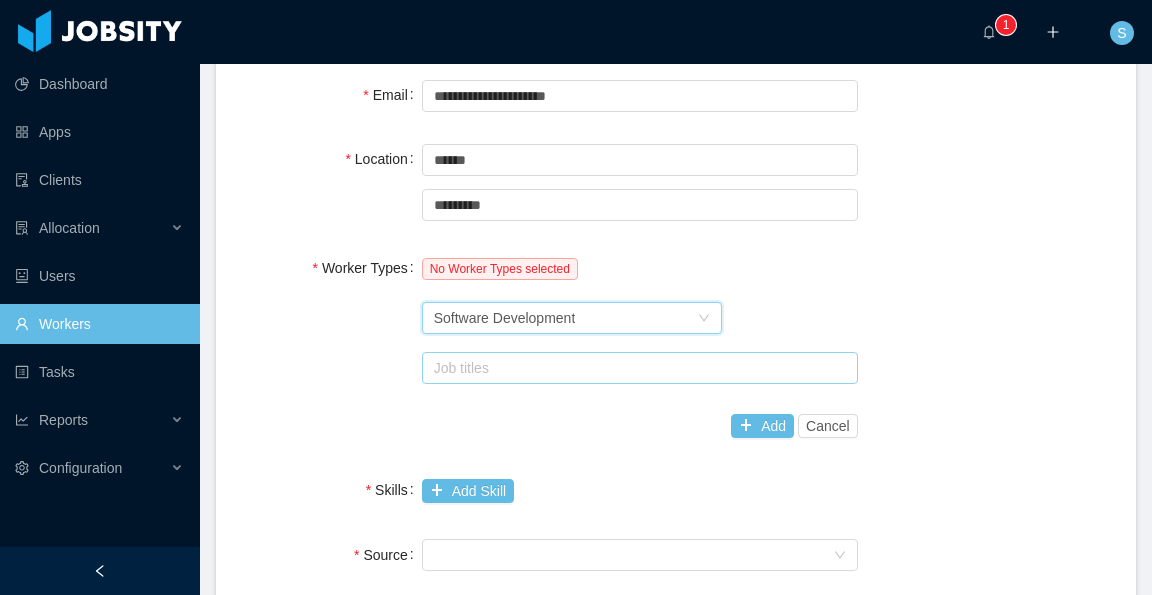 click on "Job titles" at bounding box center (635, 368) 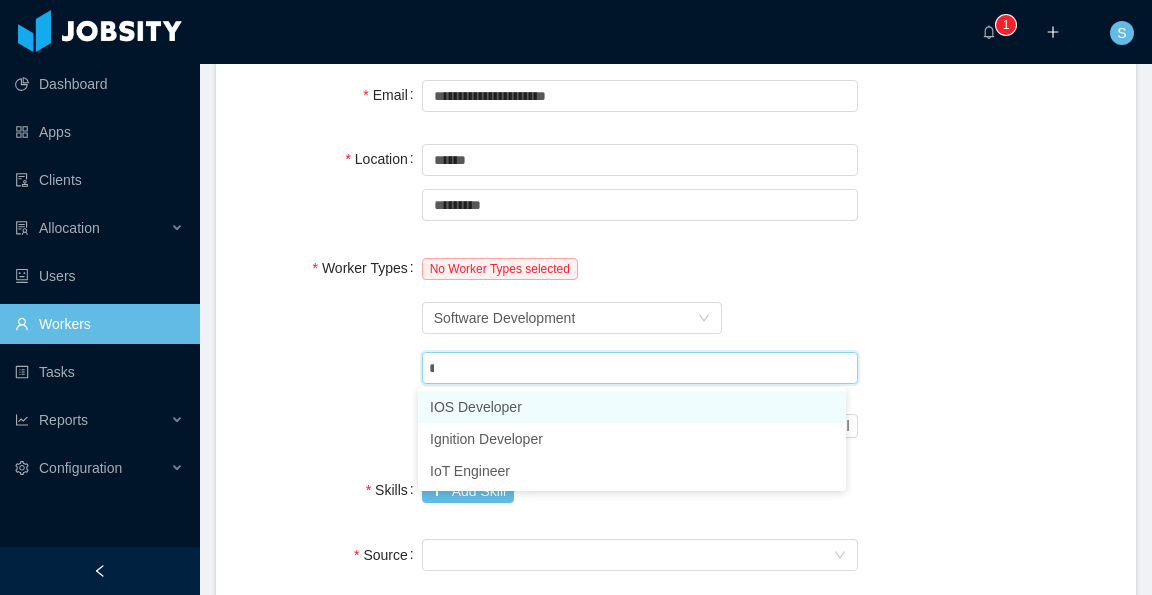 type on "***" 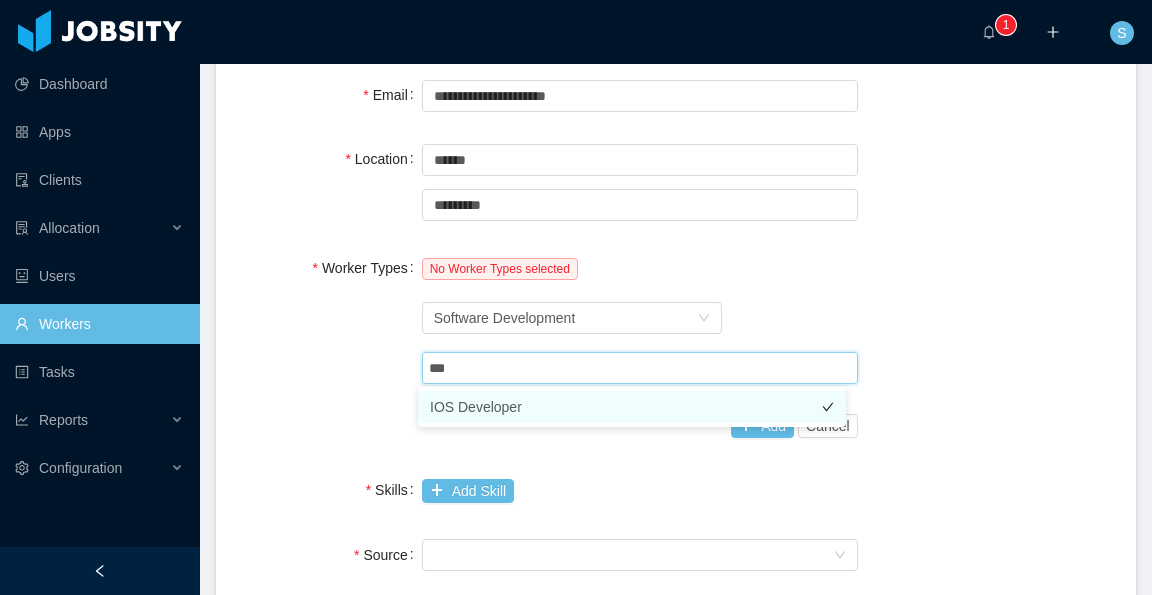 click on "IOS Developer" at bounding box center (632, 407) 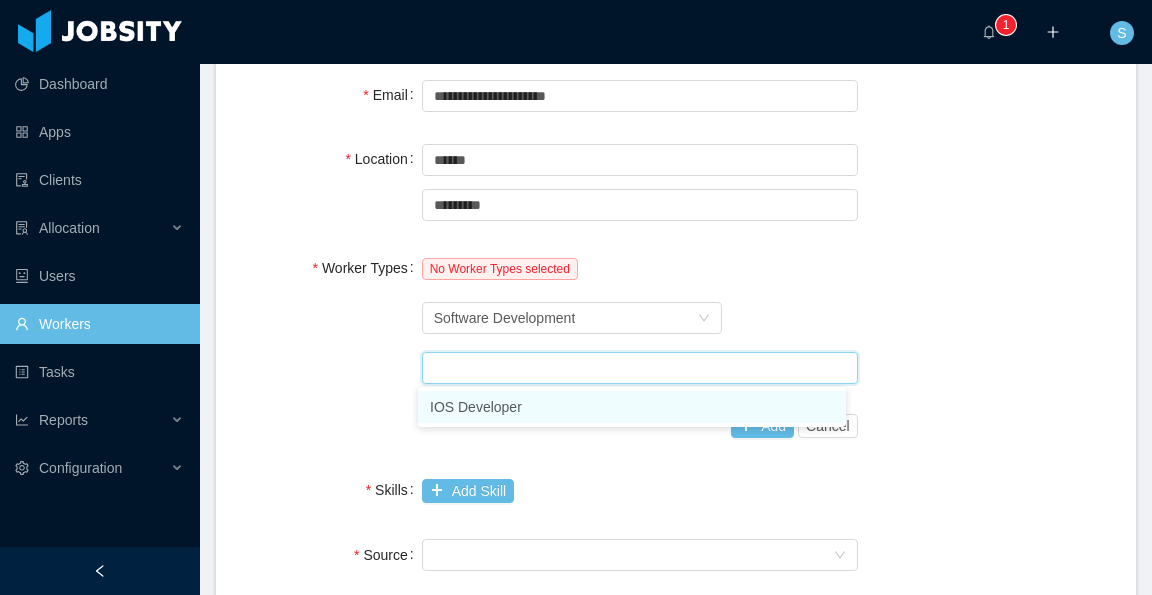 scroll, scrollTop: 10, scrollLeft: 0, axis: vertical 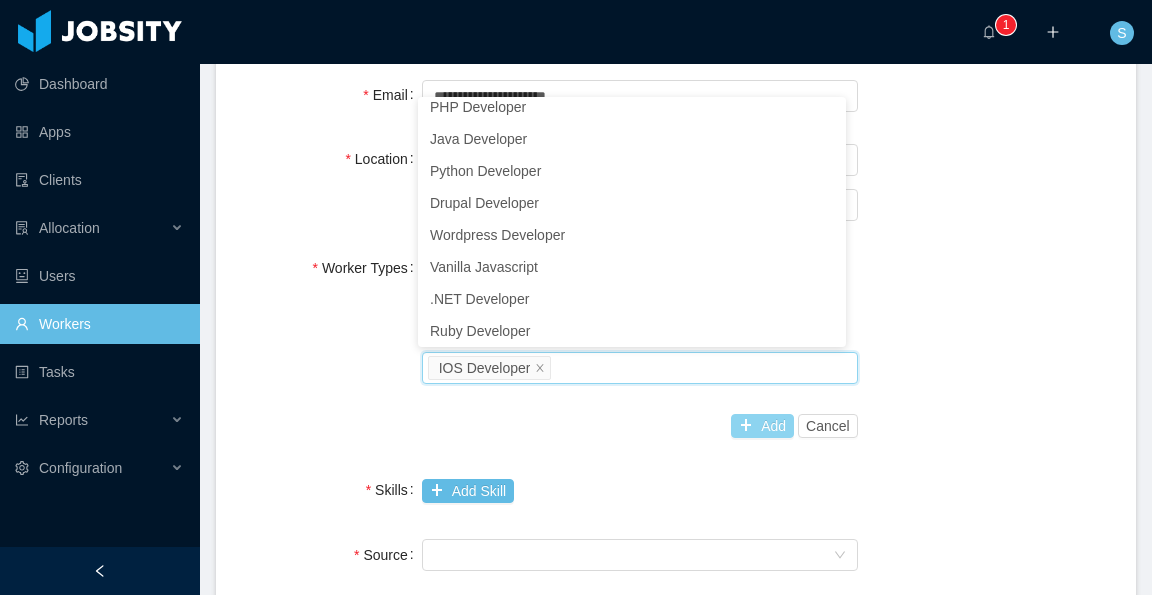 click on "Add" at bounding box center (762, 426) 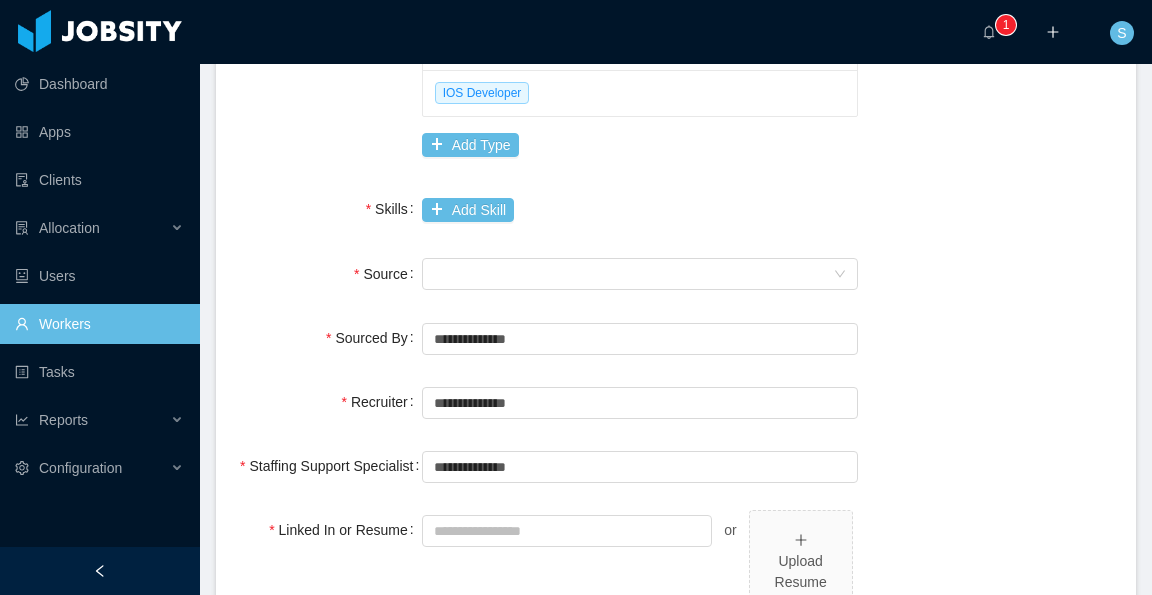 scroll, scrollTop: 600, scrollLeft: 0, axis: vertical 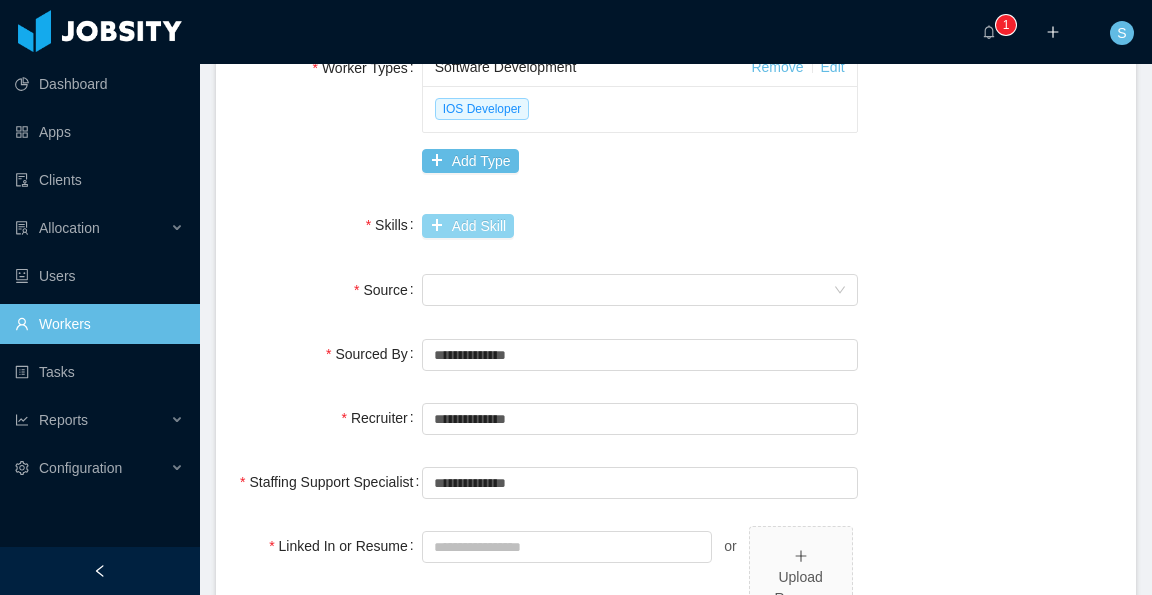 click on "Add Skill" at bounding box center [468, 226] 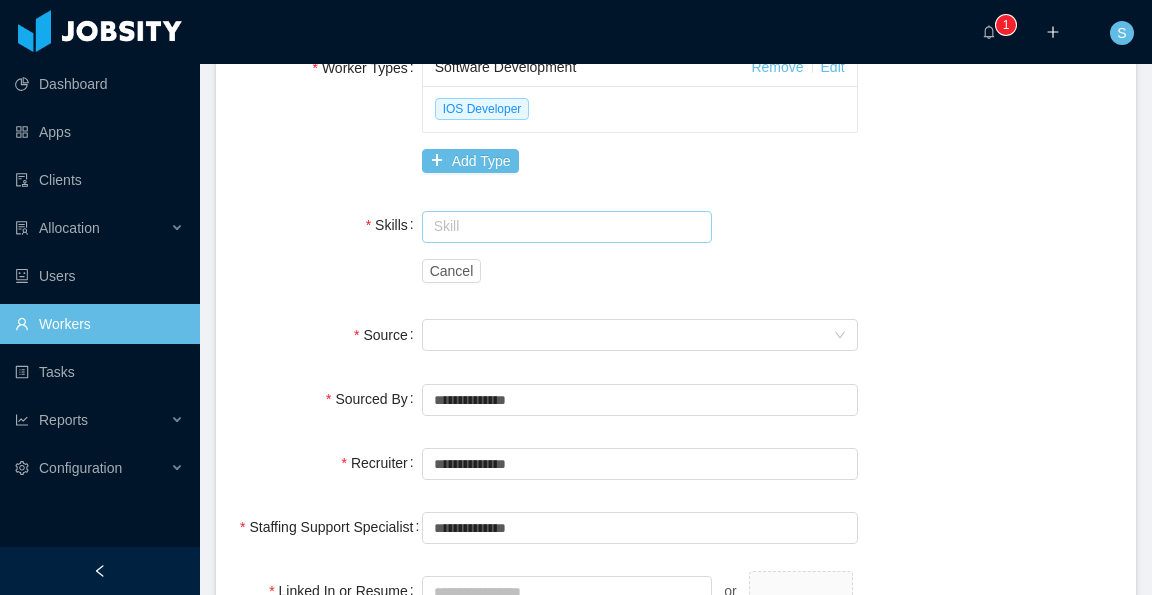 click at bounding box center (567, 227) 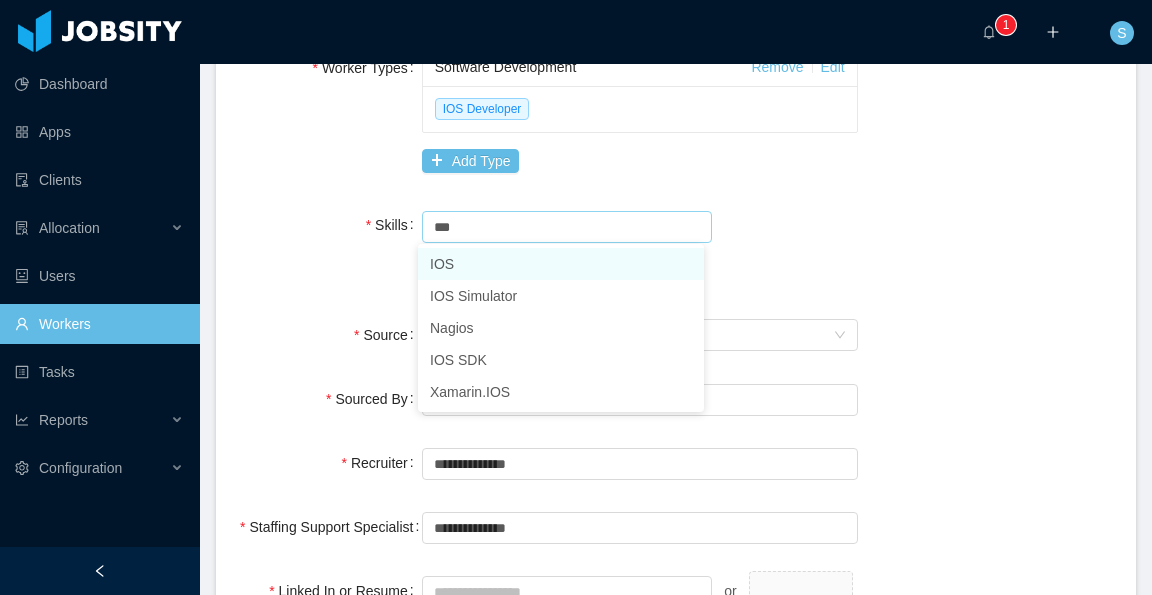 click on "IOS" at bounding box center [561, 264] 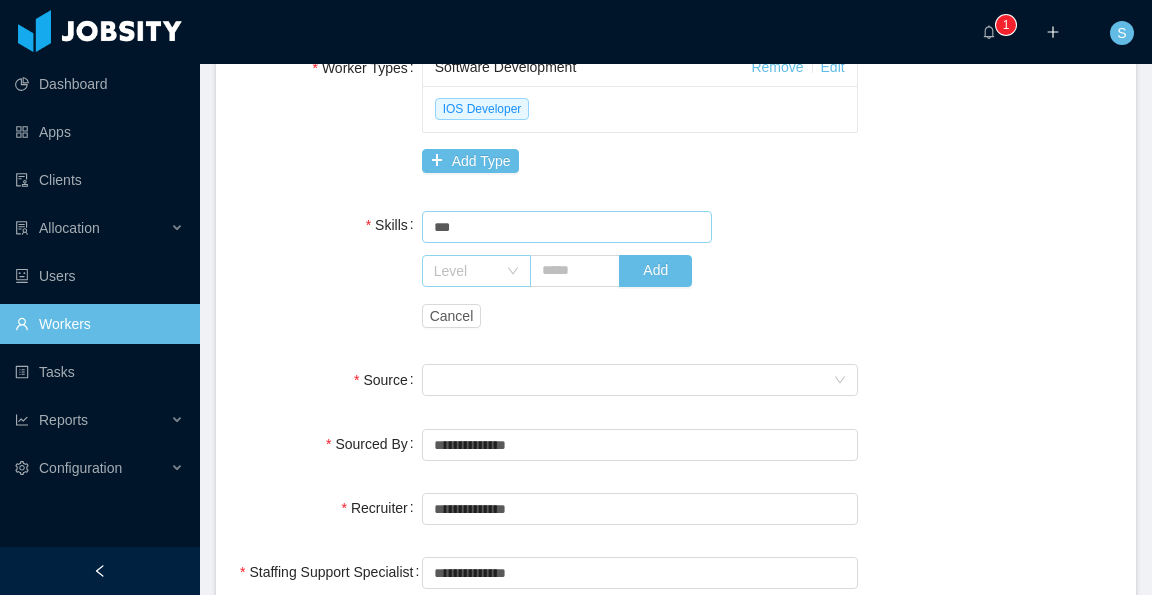 type on "***" 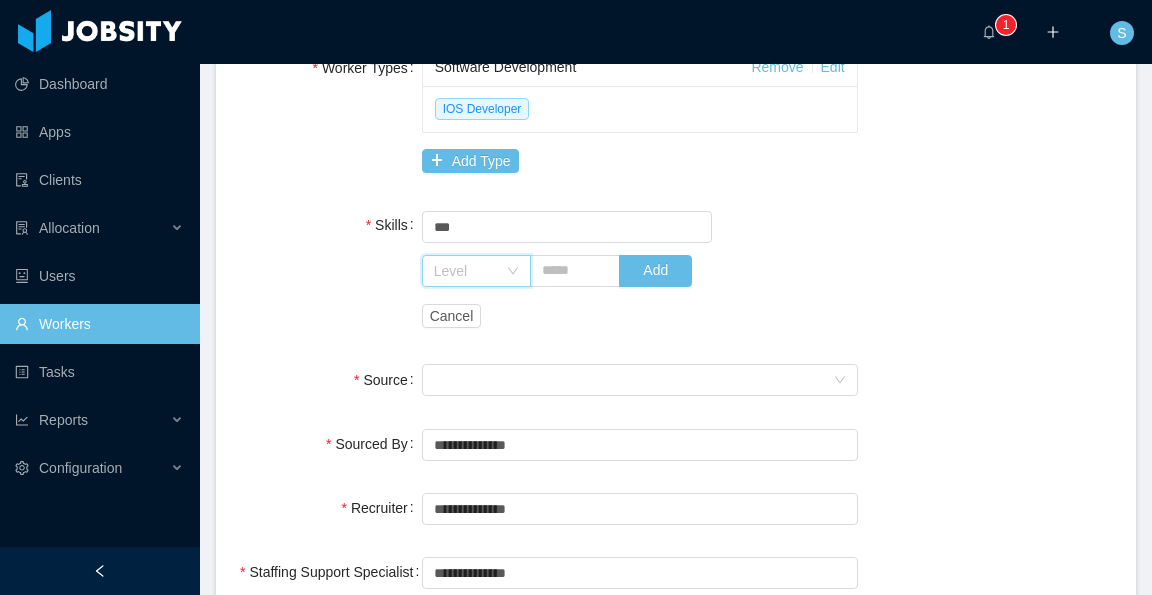 click 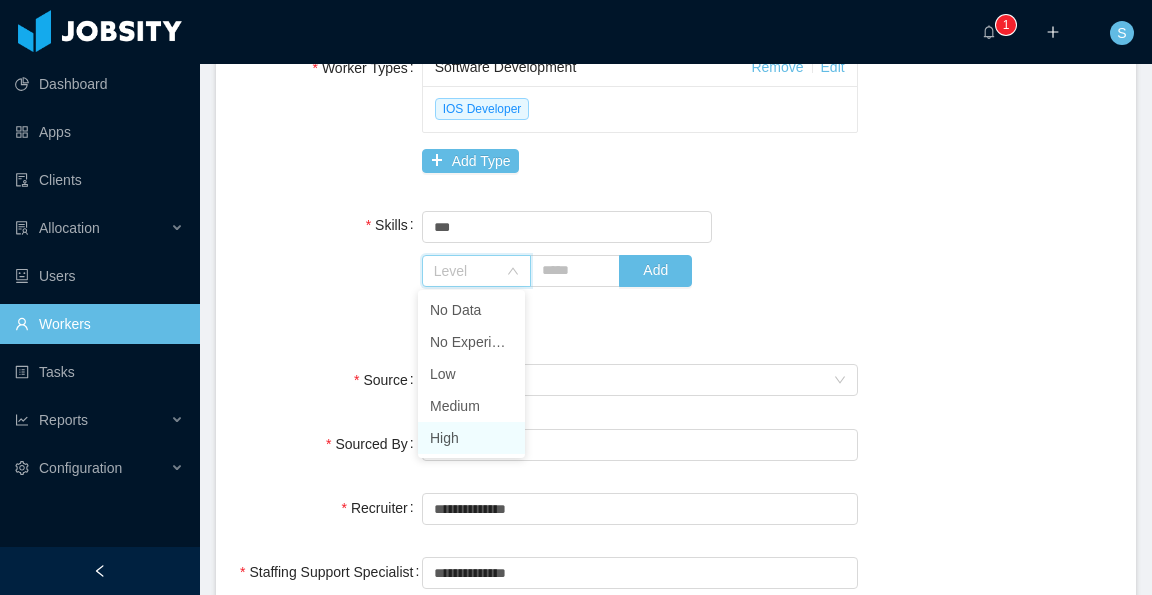 click on "High" at bounding box center [471, 438] 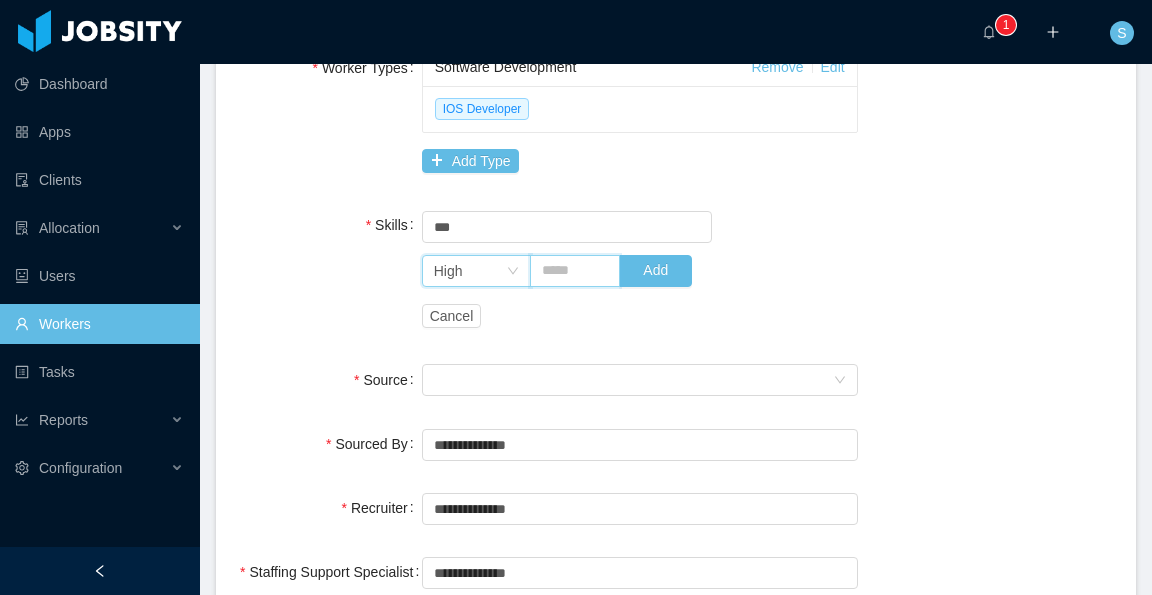 click at bounding box center (575, 271) 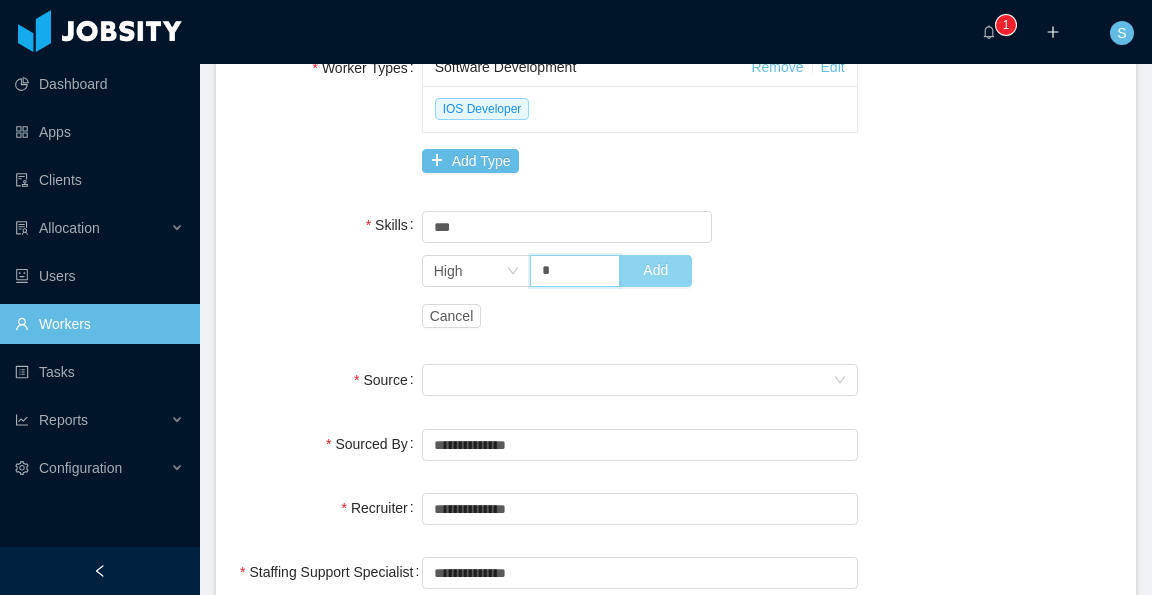 type on "*" 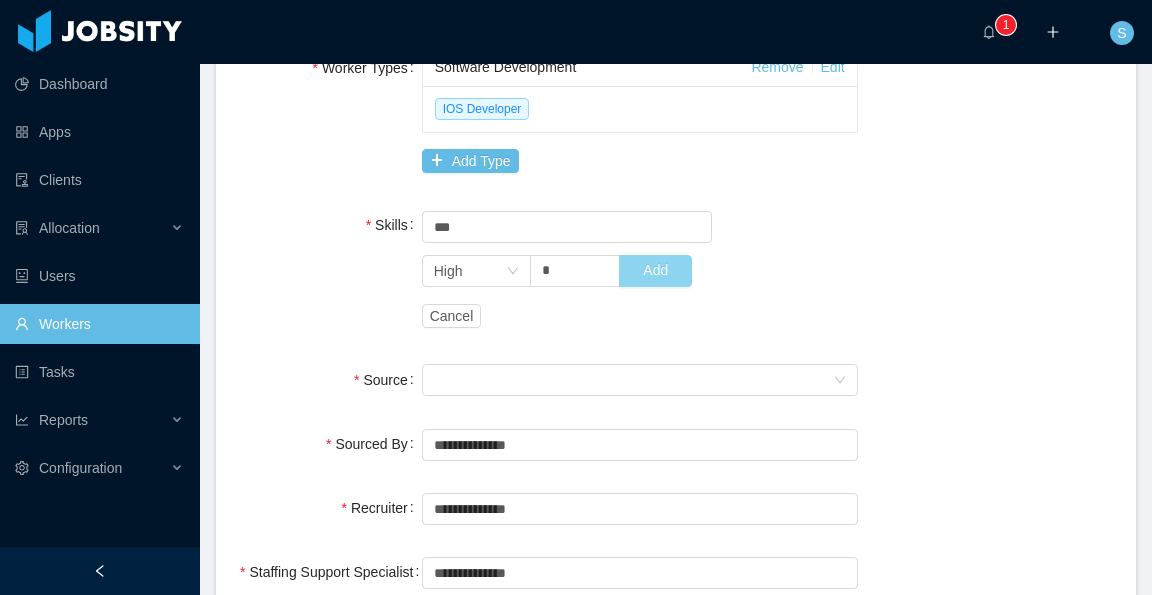 click on "Add" at bounding box center (655, 271) 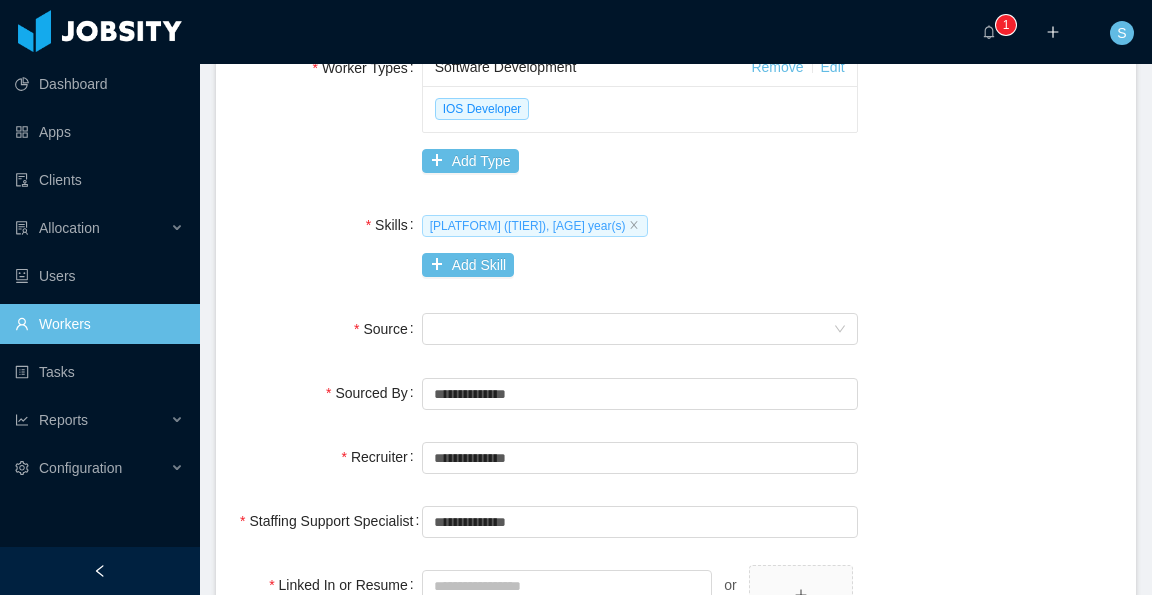 click on "[PLATFORM] ([TIER]), [AGE] year(s)" at bounding box center [535, 226] 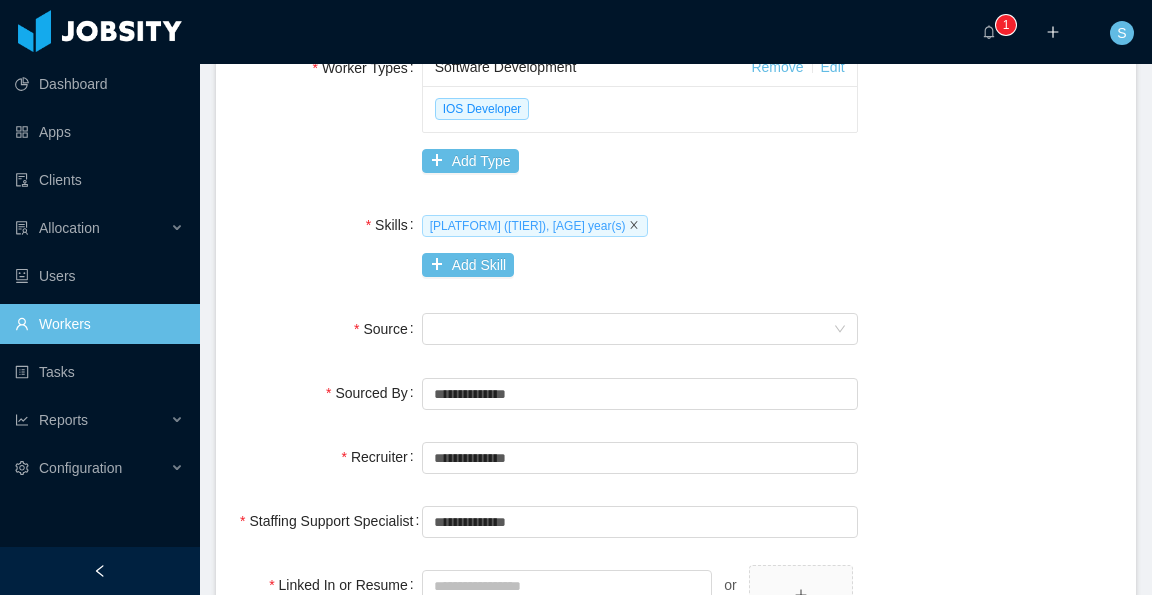 click 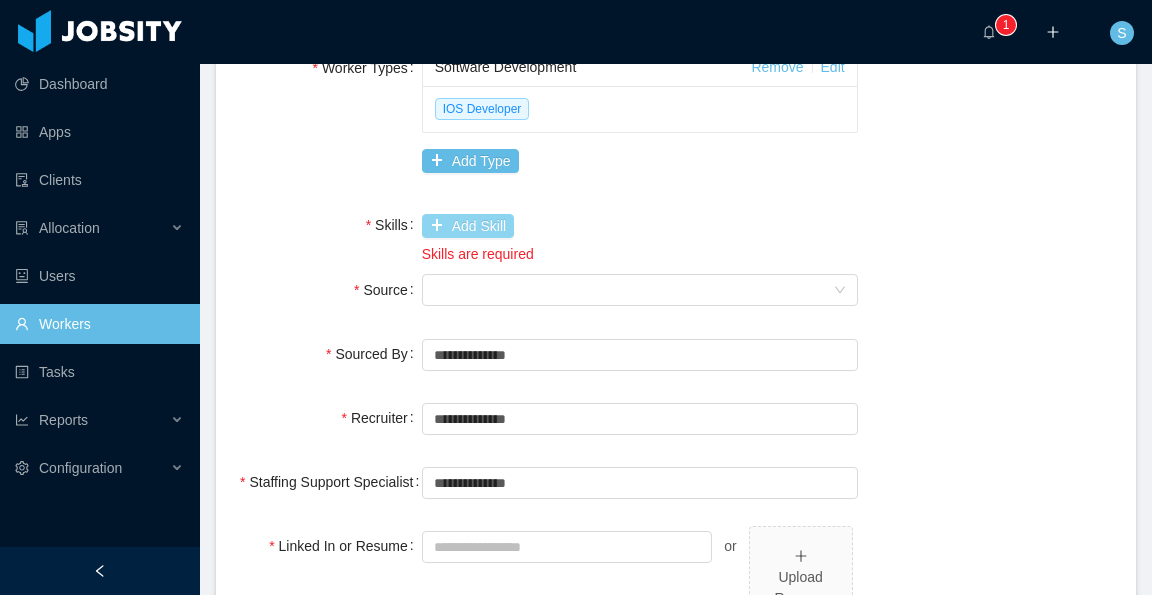 click on "Add Skill" at bounding box center [468, 226] 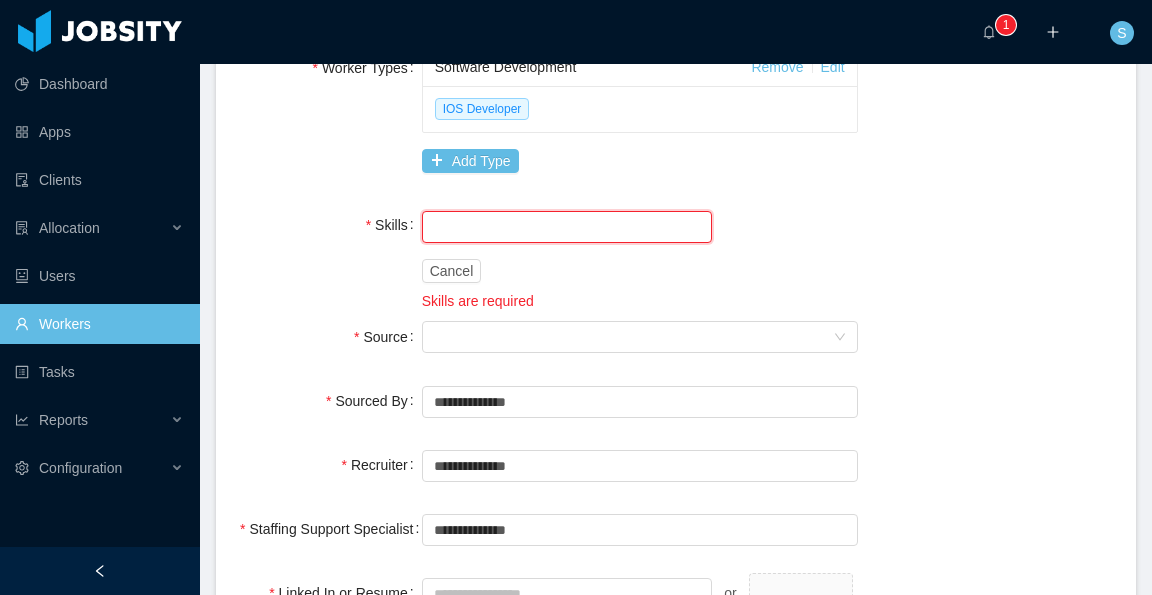 click at bounding box center [567, 227] 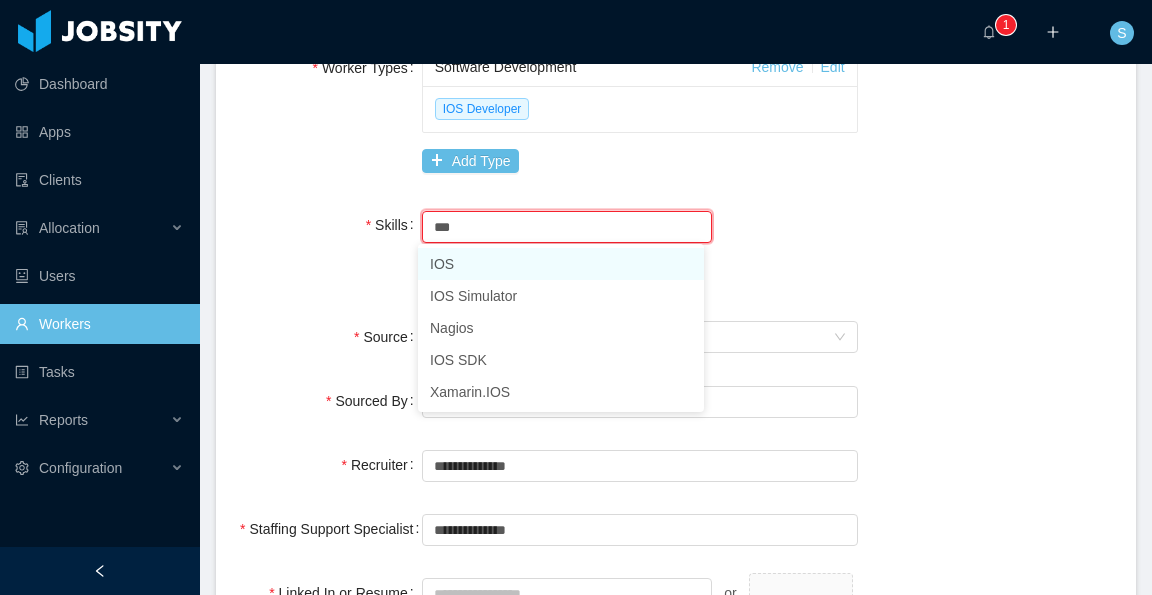 click on "IOS" at bounding box center [561, 264] 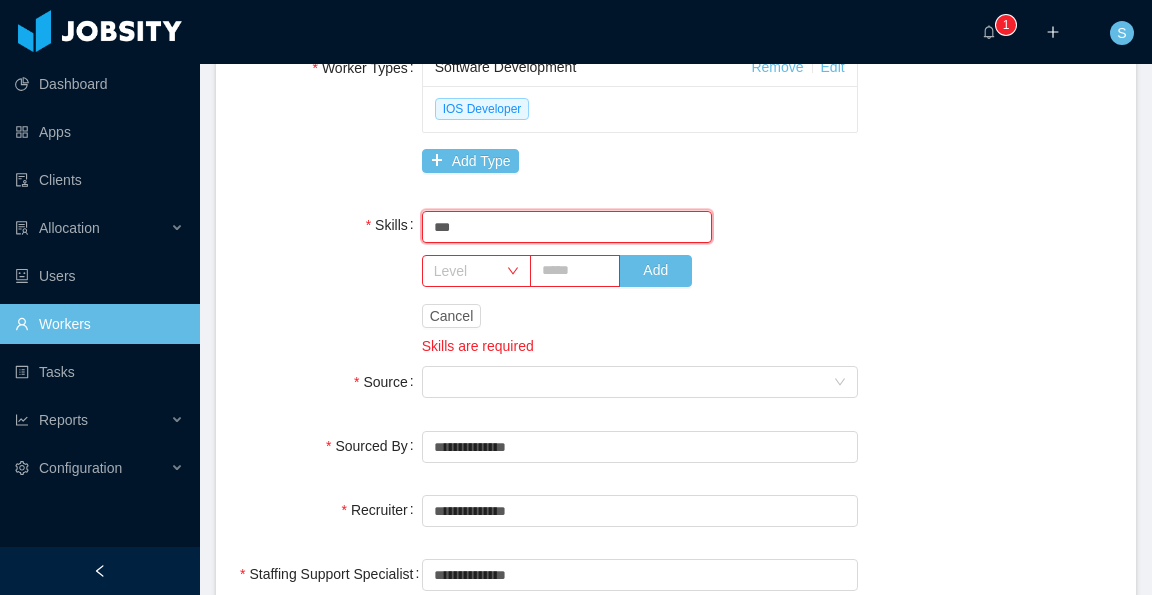type on "***" 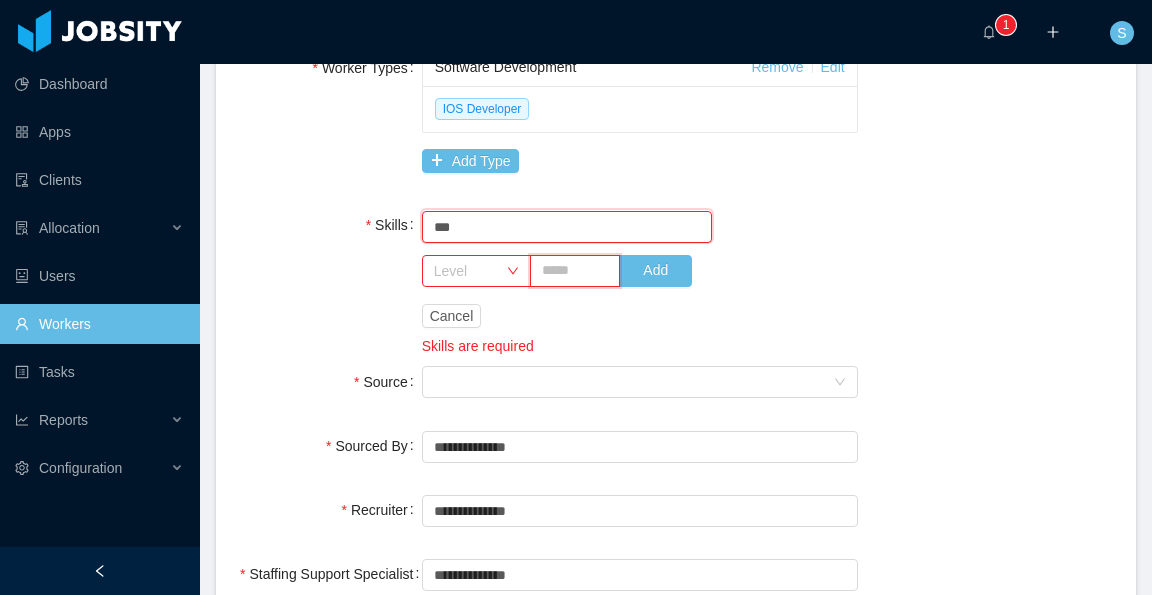 click at bounding box center (575, 271) 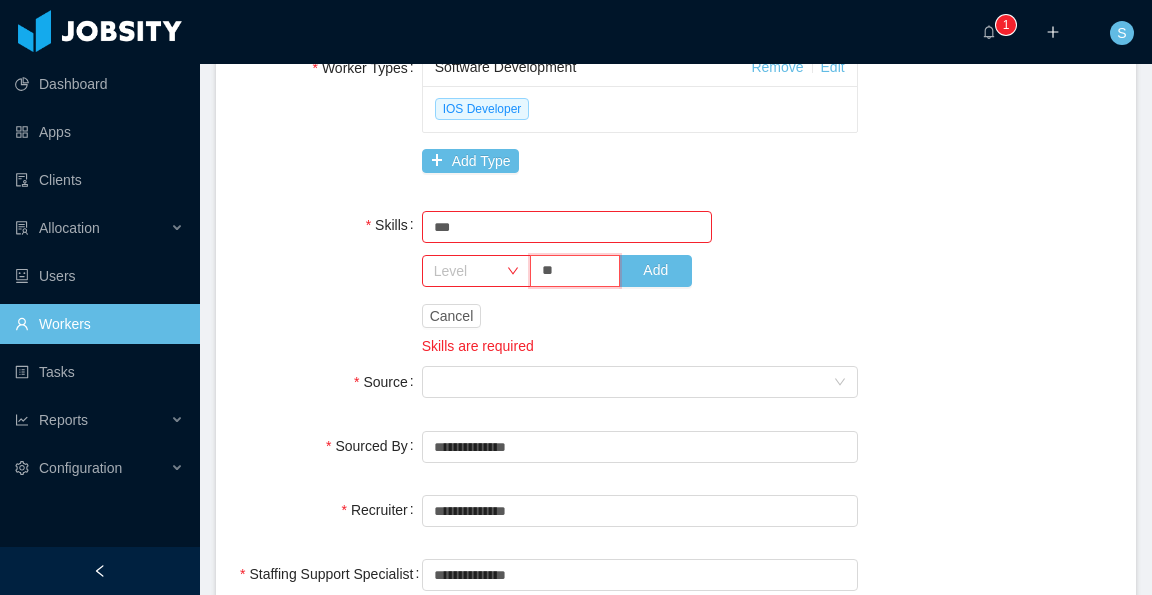 type on "**" 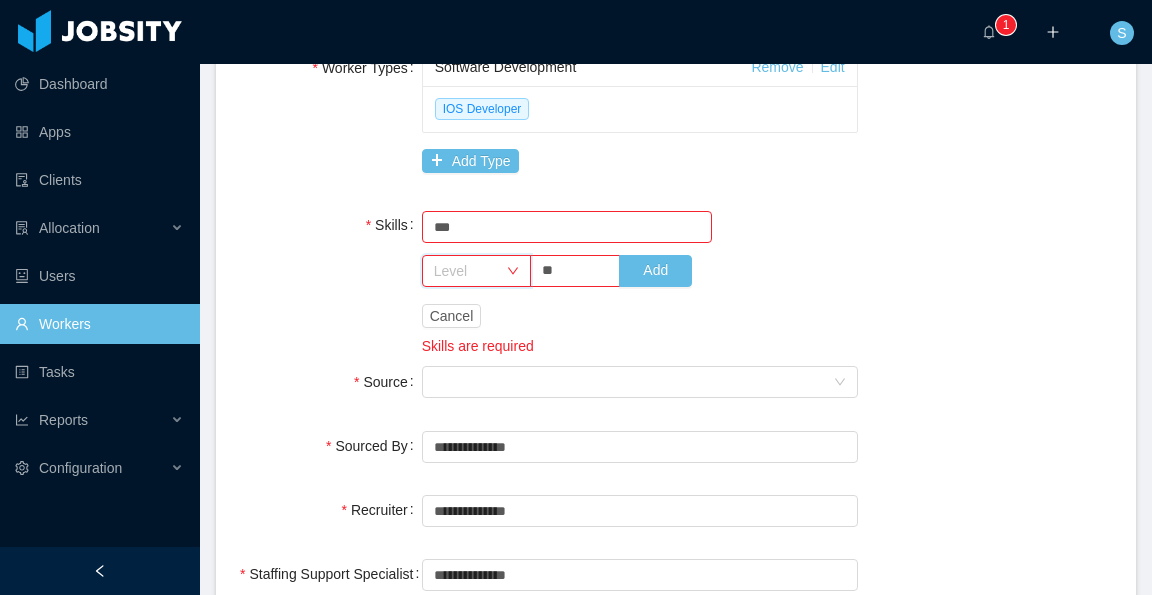click on "Level" at bounding box center (476, 271) 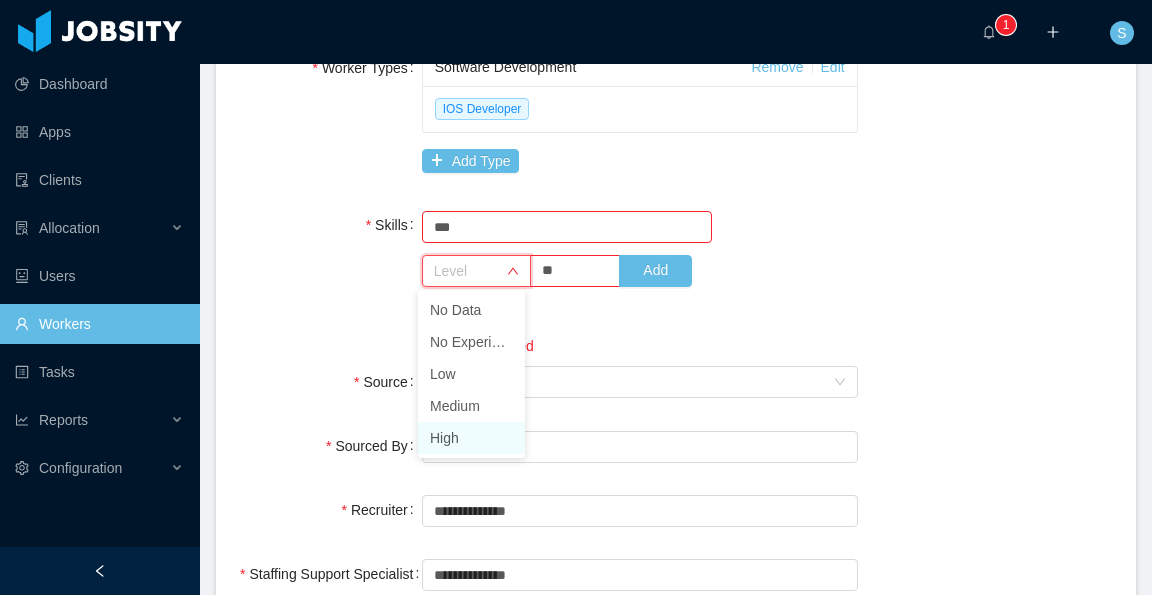 click on "High" at bounding box center (471, 438) 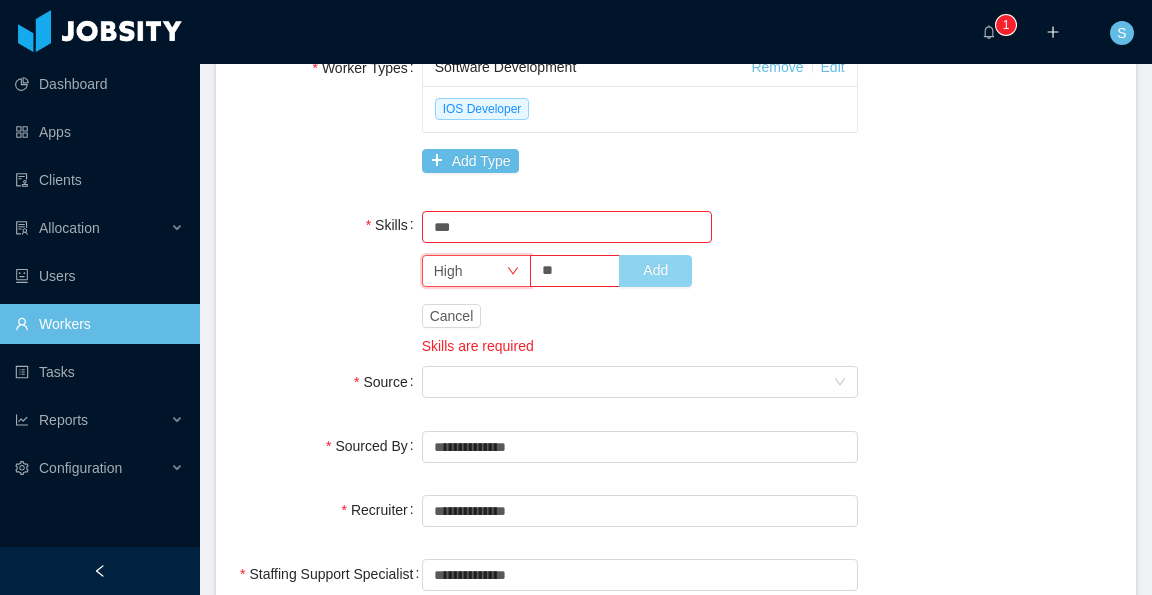click on "Add" at bounding box center [655, 271] 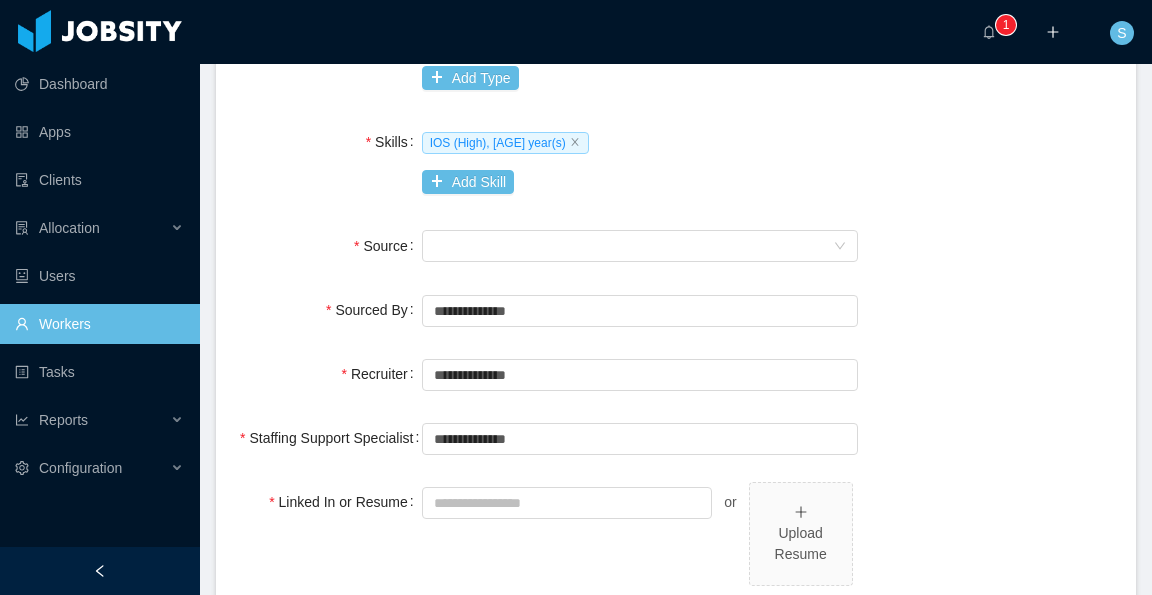 scroll, scrollTop: 700, scrollLeft: 0, axis: vertical 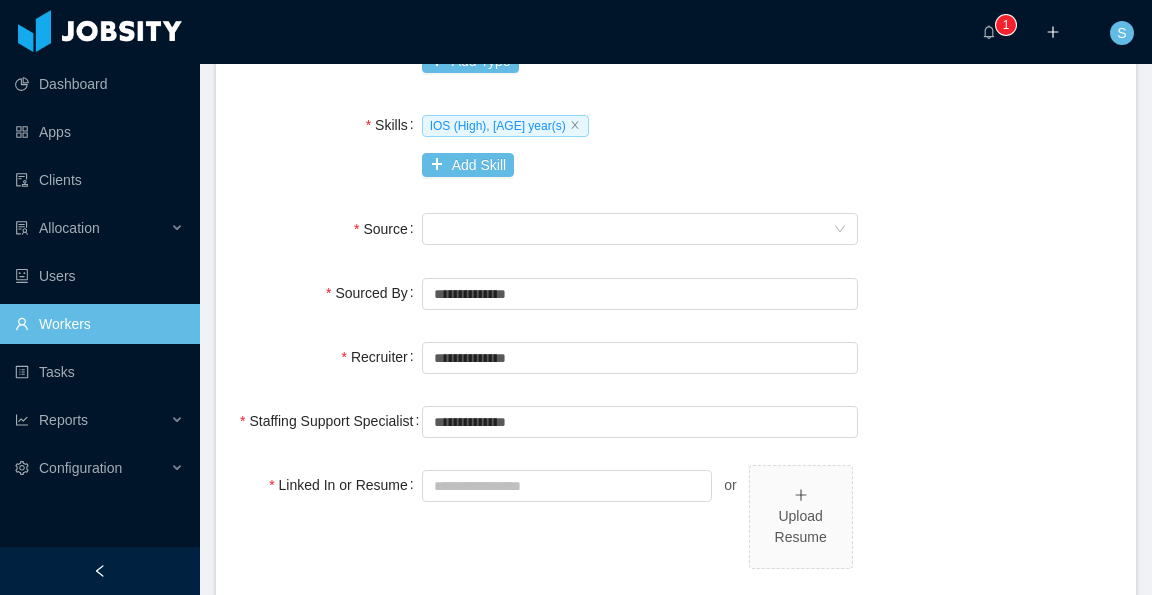 click on "**********" at bounding box center [676, 293] 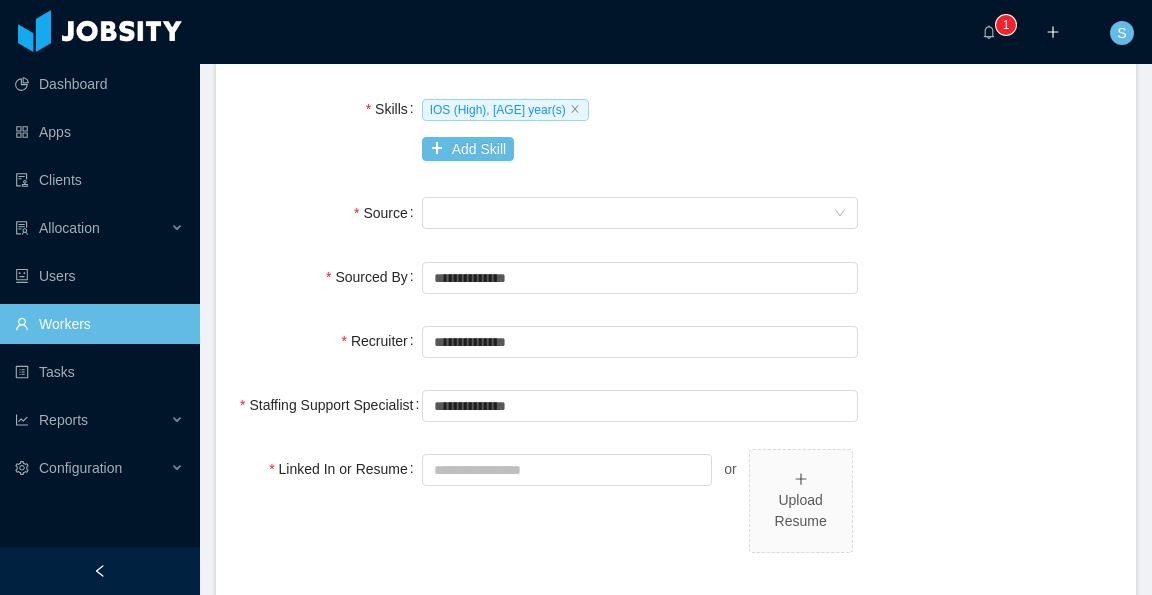 scroll, scrollTop: 700, scrollLeft: 0, axis: vertical 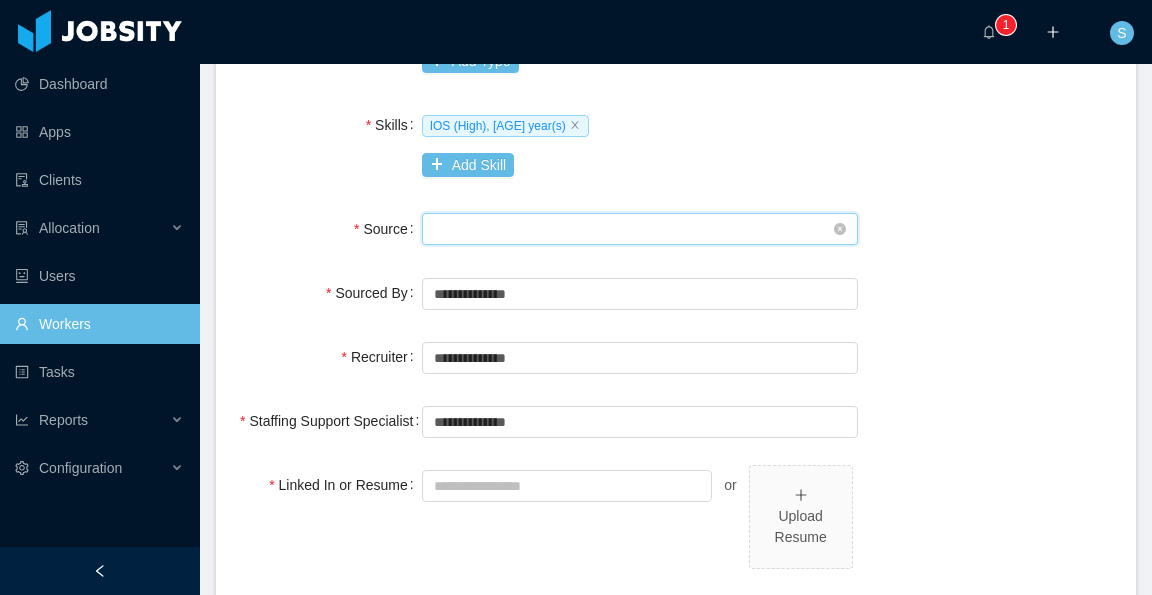click on "Seniority" at bounding box center [633, 229] 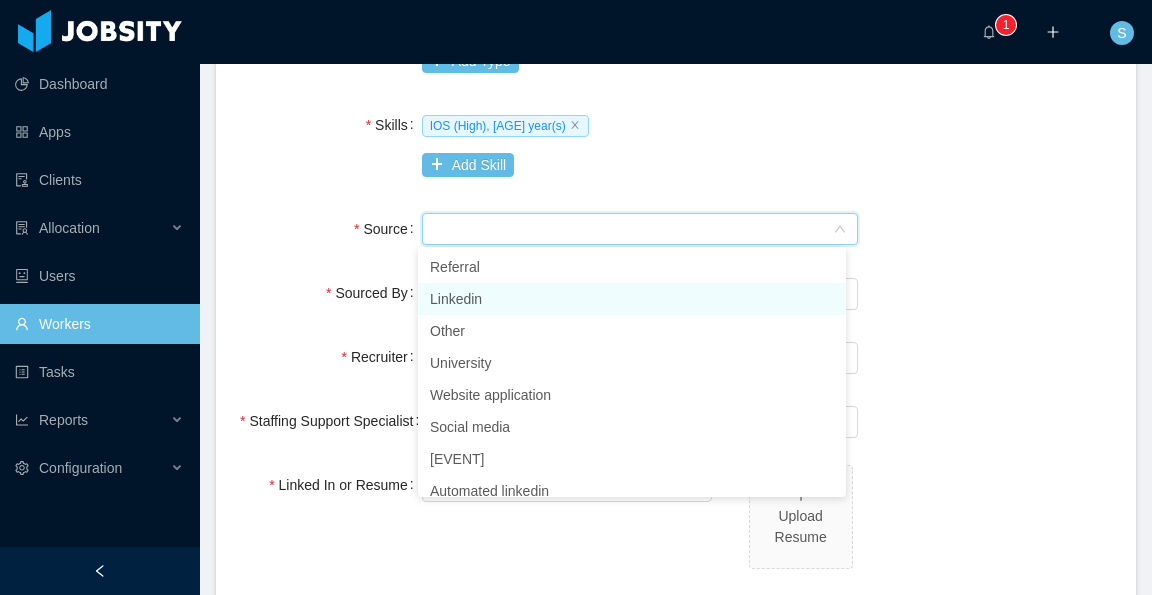 click on "Linkedin" at bounding box center (632, 299) 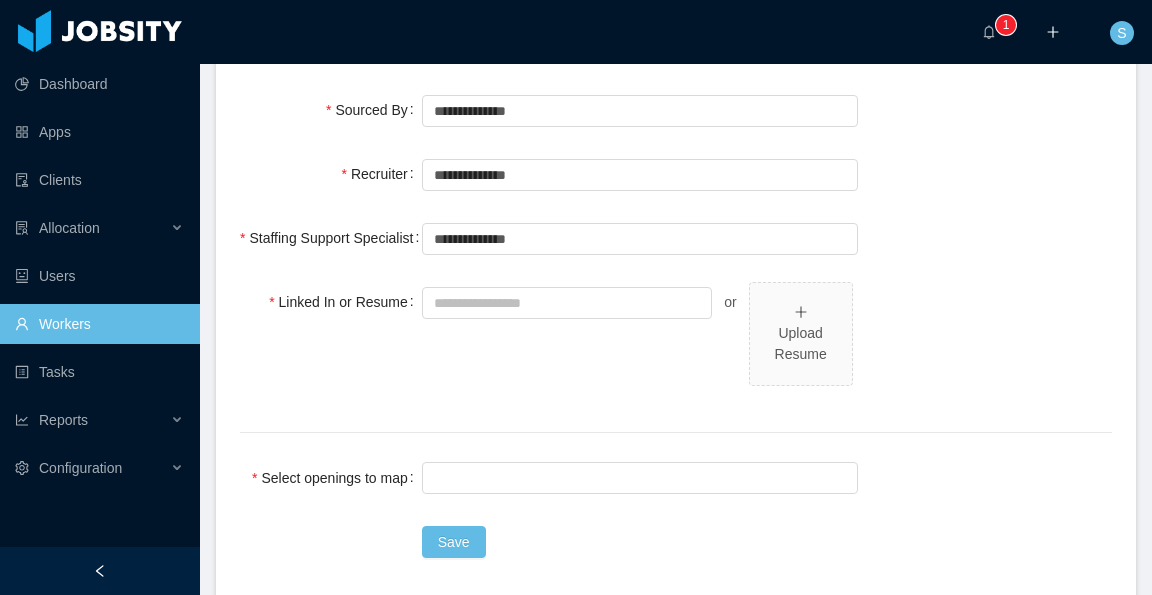 scroll, scrollTop: 900, scrollLeft: 0, axis: vertical 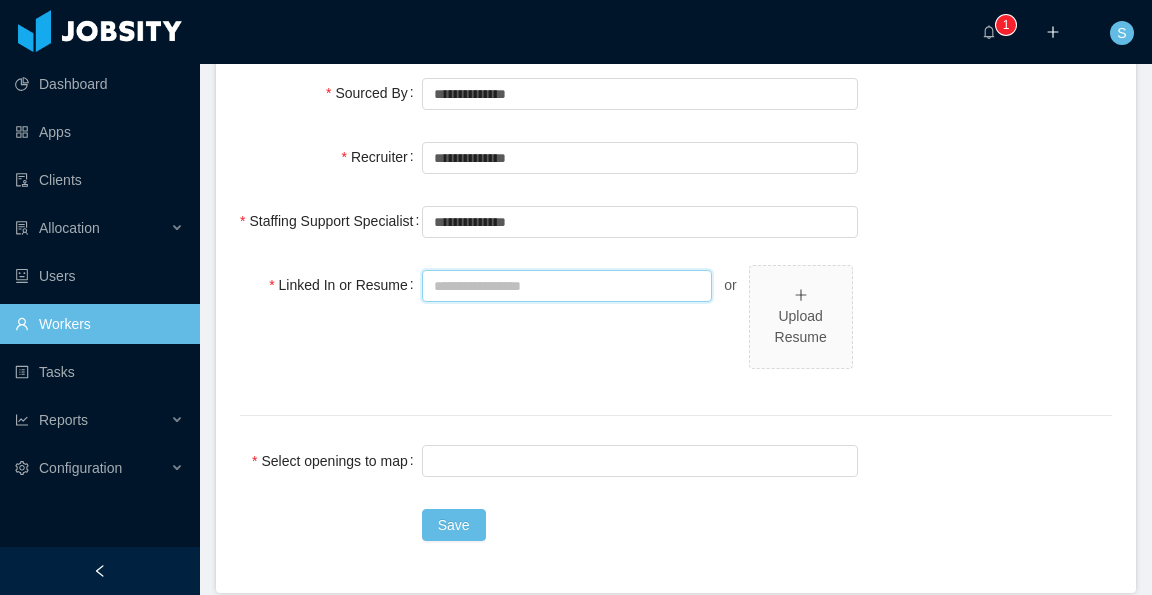 click on "Linked In or Resume" at bounding box center (567, 286) 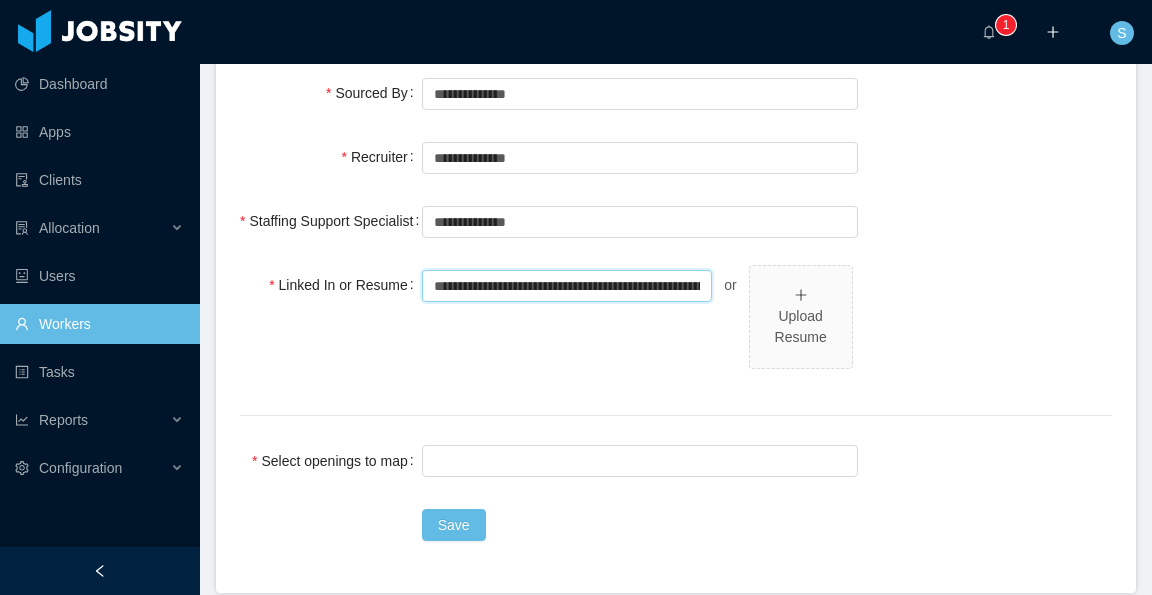 scroll, scrollTop: 0, scrollLeft: 106, axis: horizontal 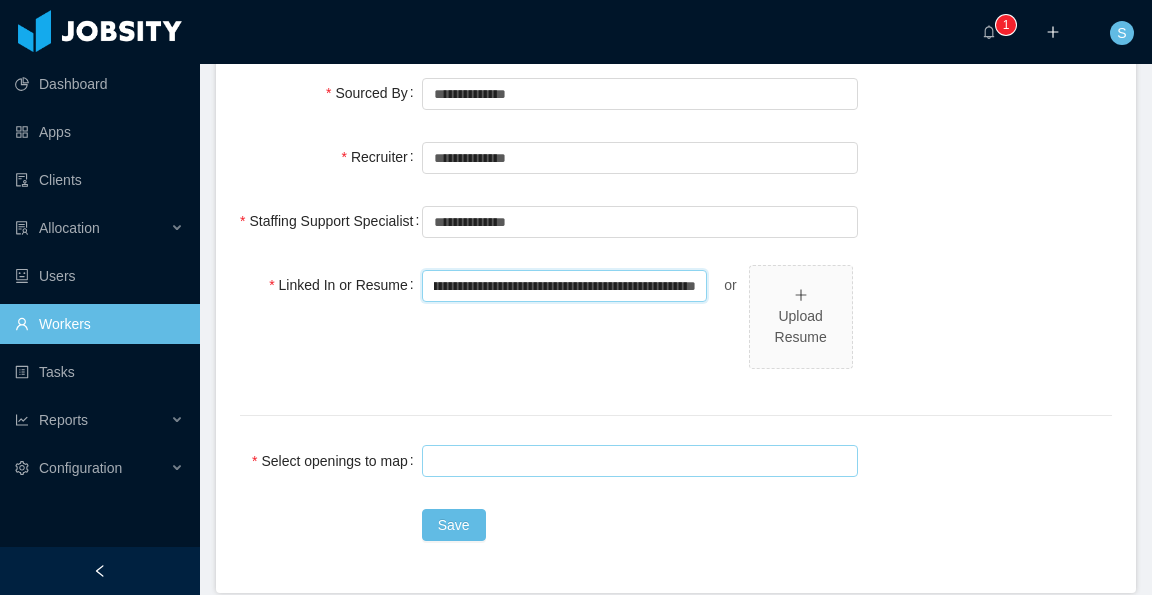 type on "**********" 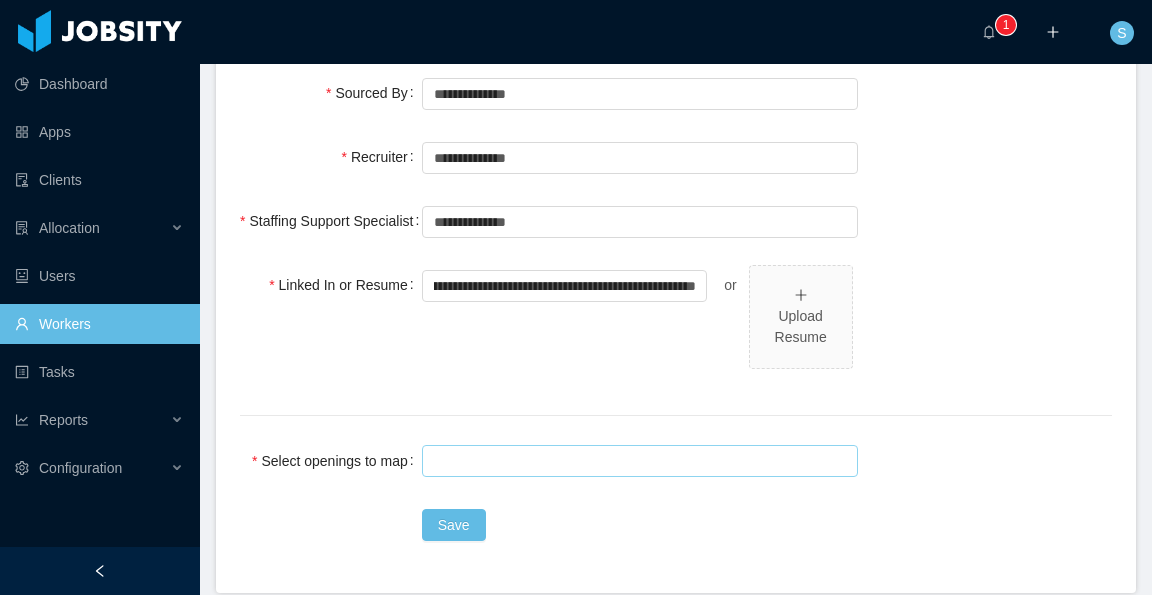 click at bounding box center (637, 461) 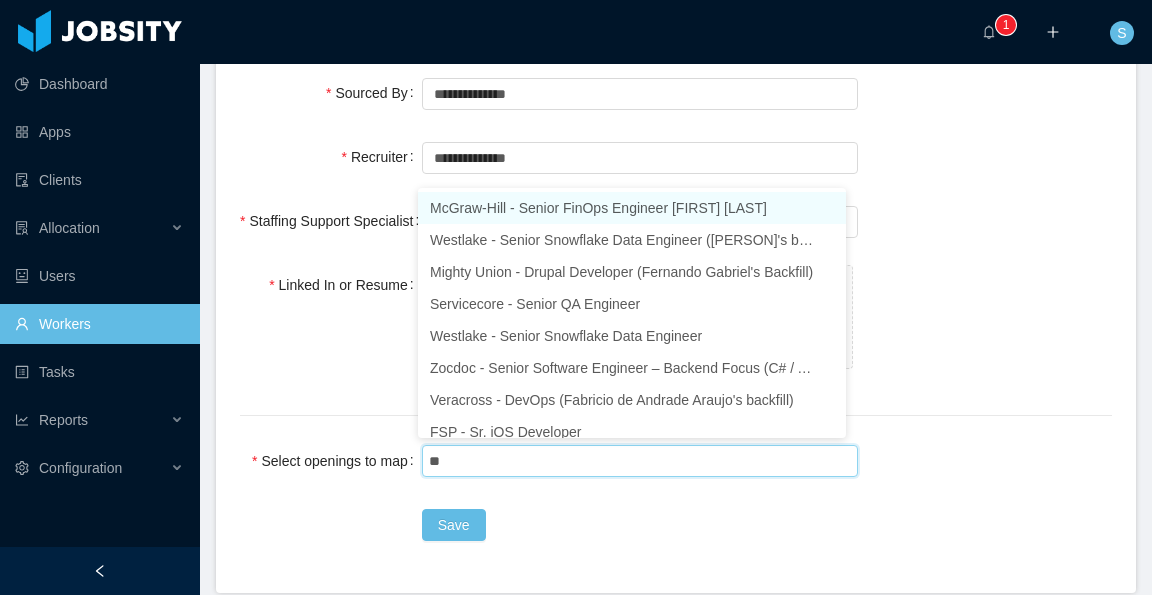 type on "***" 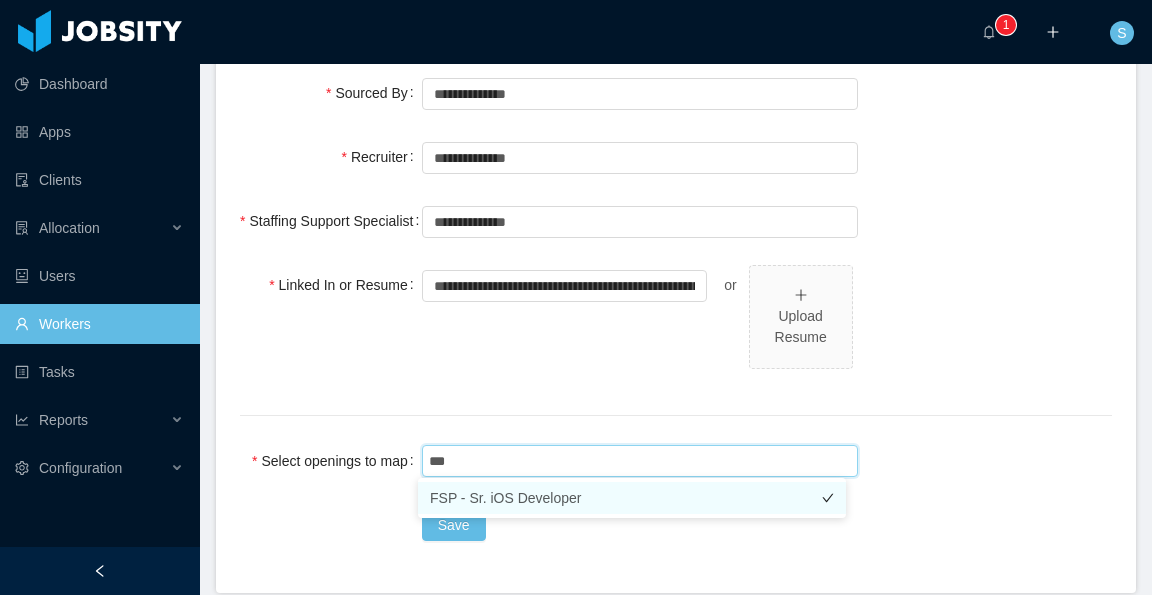 click on "FSP - Sr. iOS Developer" at bounding box center [632, 498] 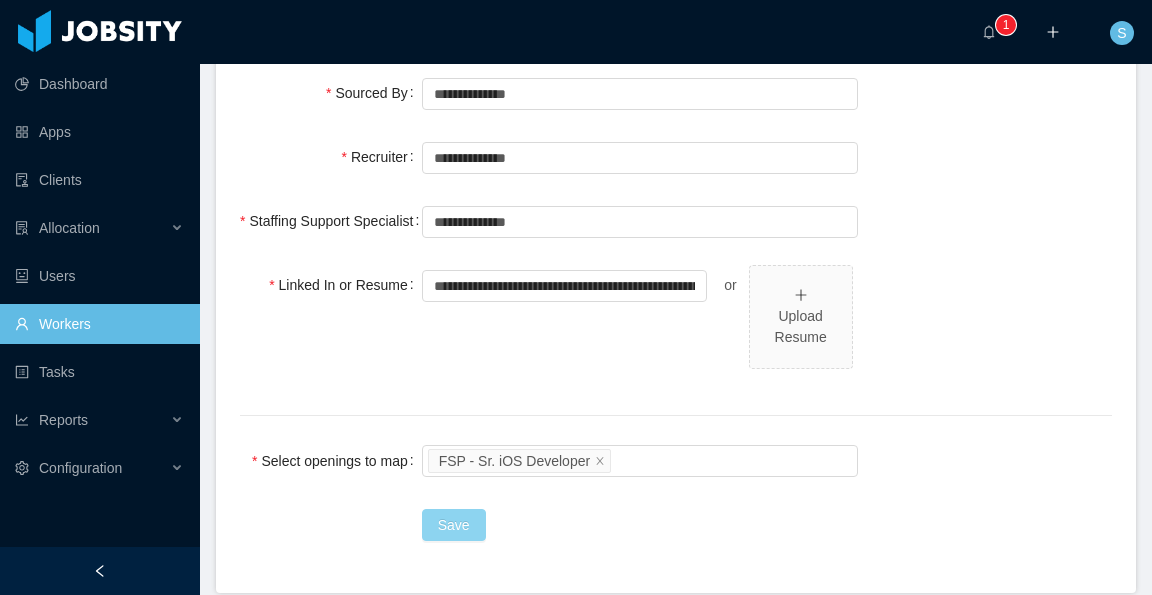 click on "Save" at bounding box center (454, 525) 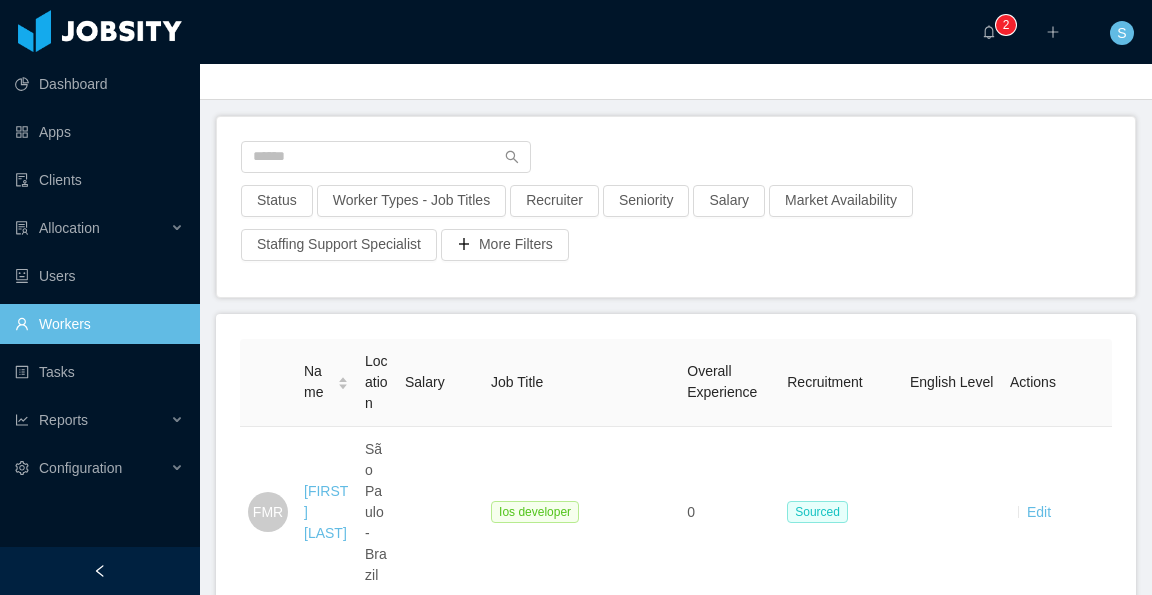 scroll, scrollTop: 0, scrollLeft: 0, axis: both 